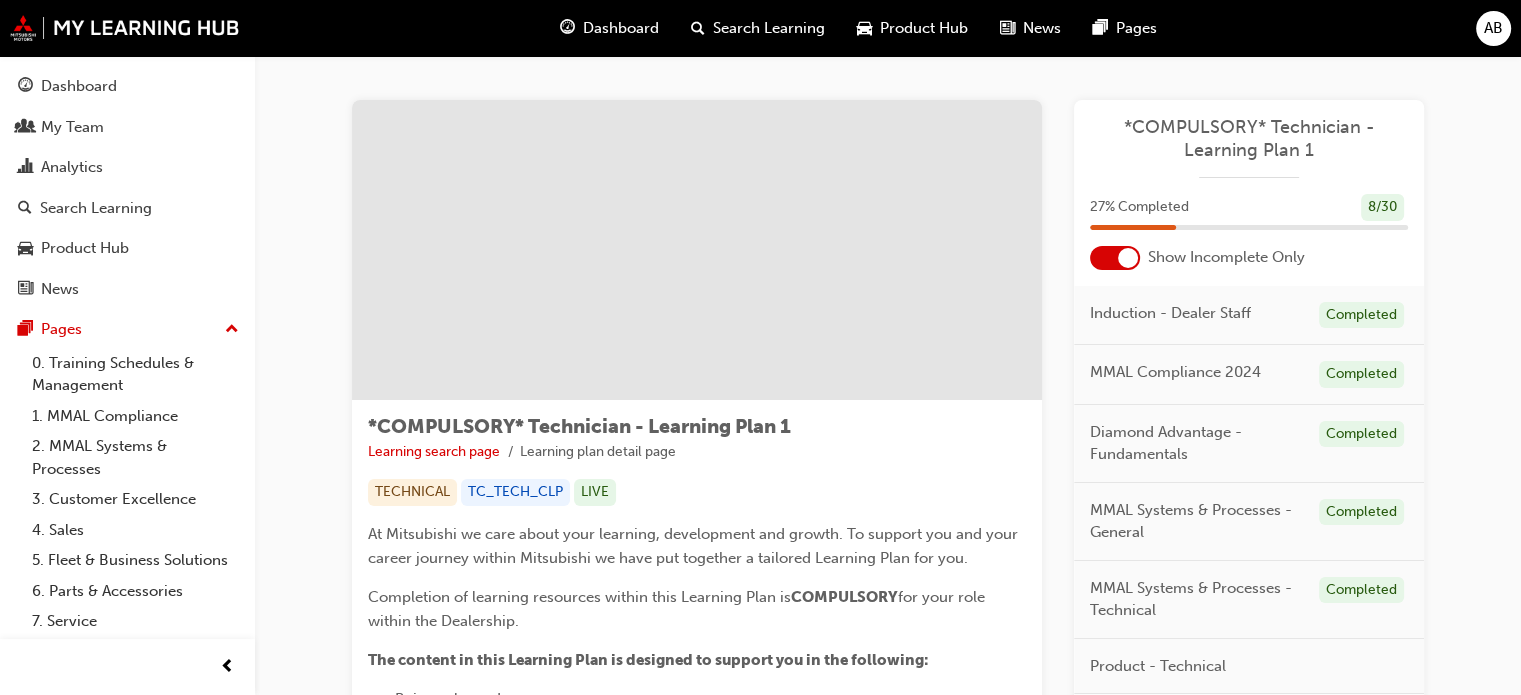 scroll, scrollTop: 0, scrollLeft: 0, axis: both 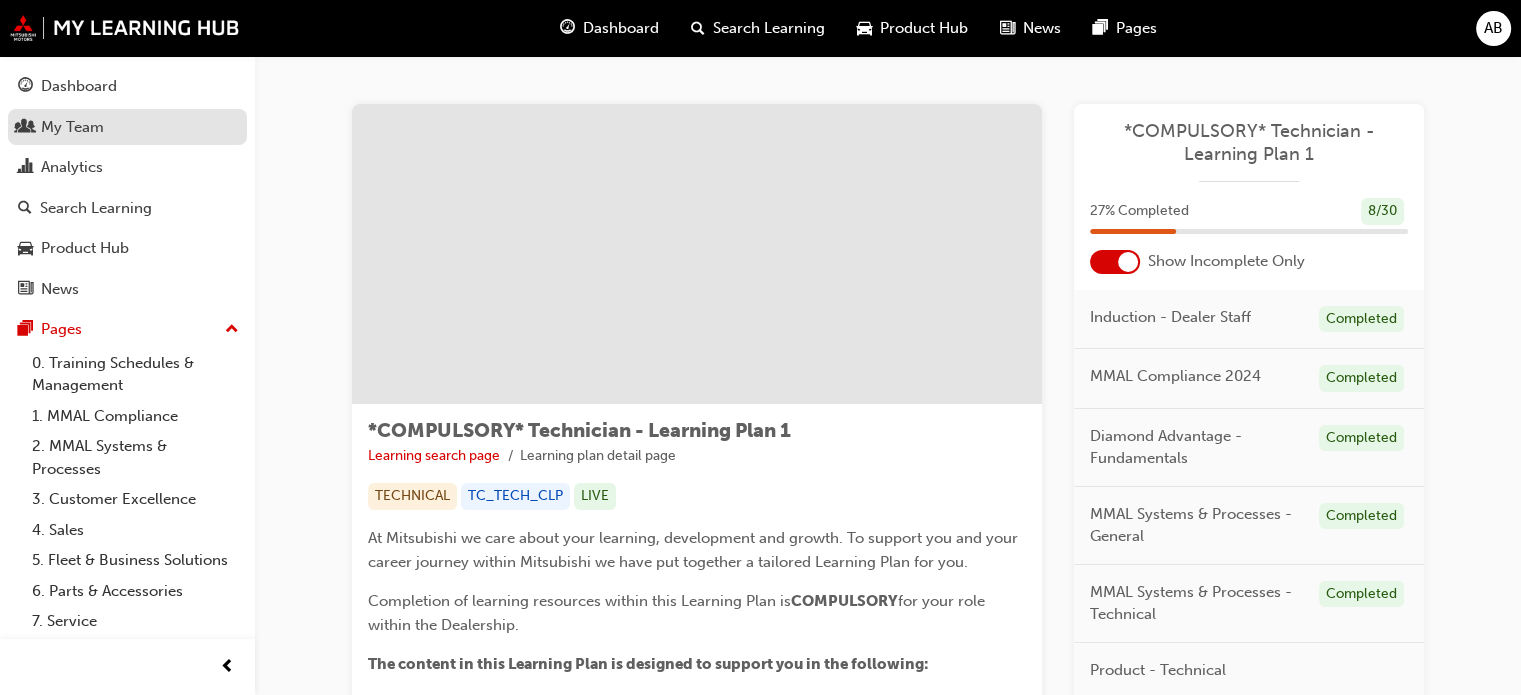 click on "My Team" at bounding box center (127, 127) 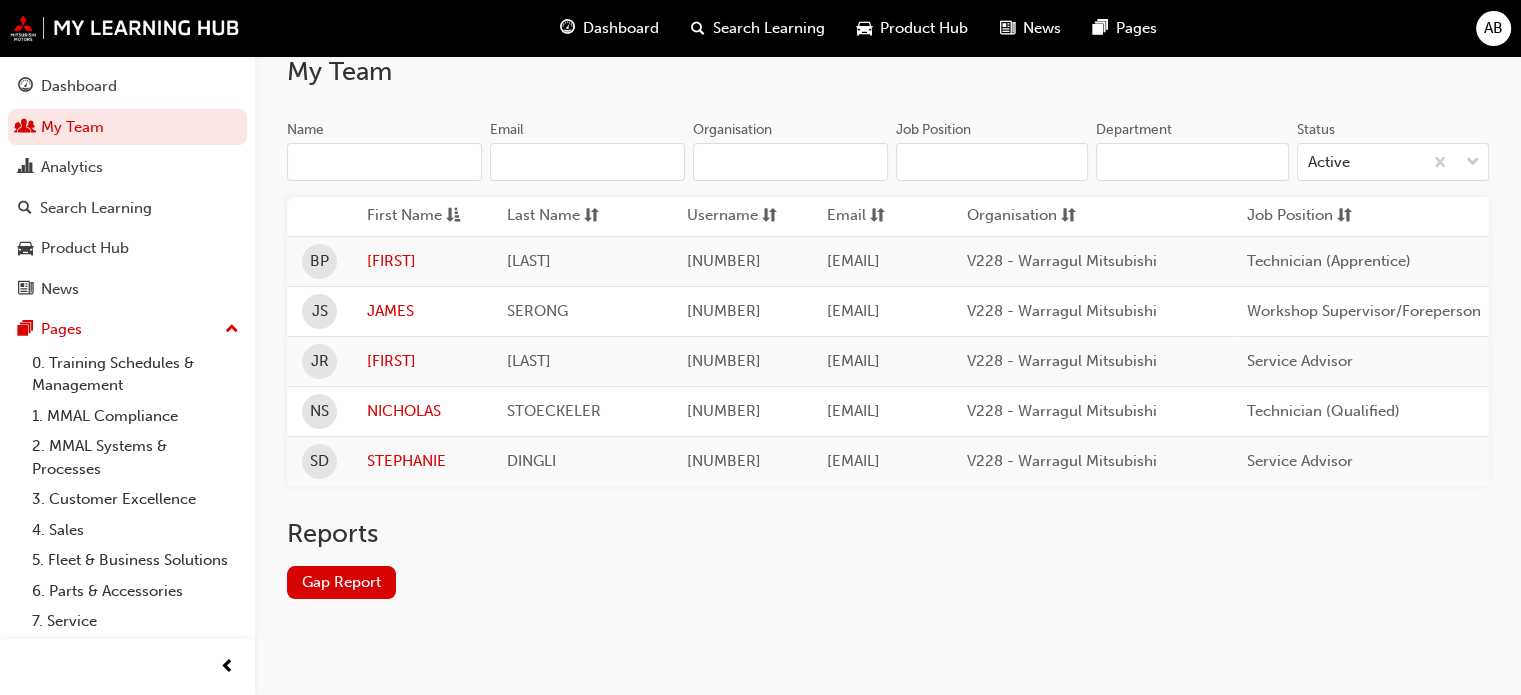 scroll, scrollTop: 180, scrollLeft: 0, axis: vertical 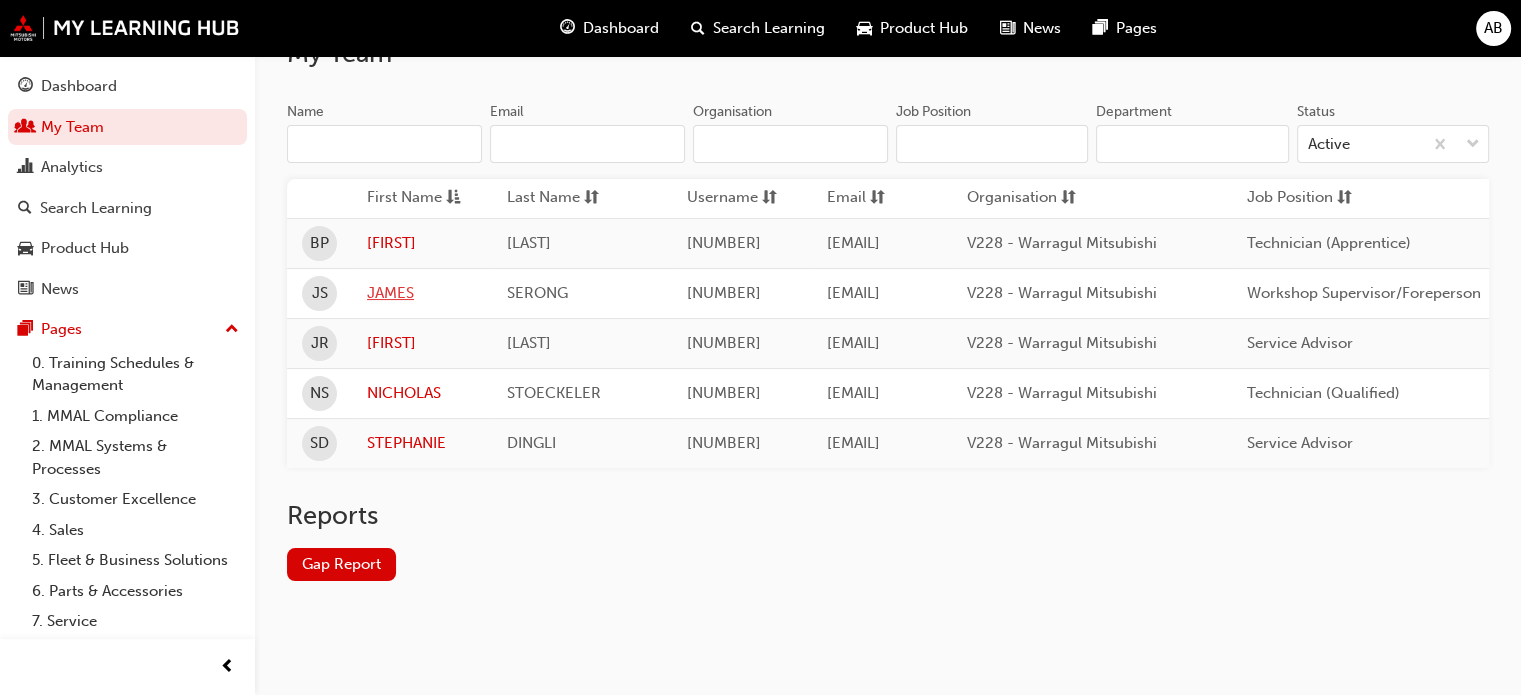click on "JAMES" at bounding box center (422, 293) 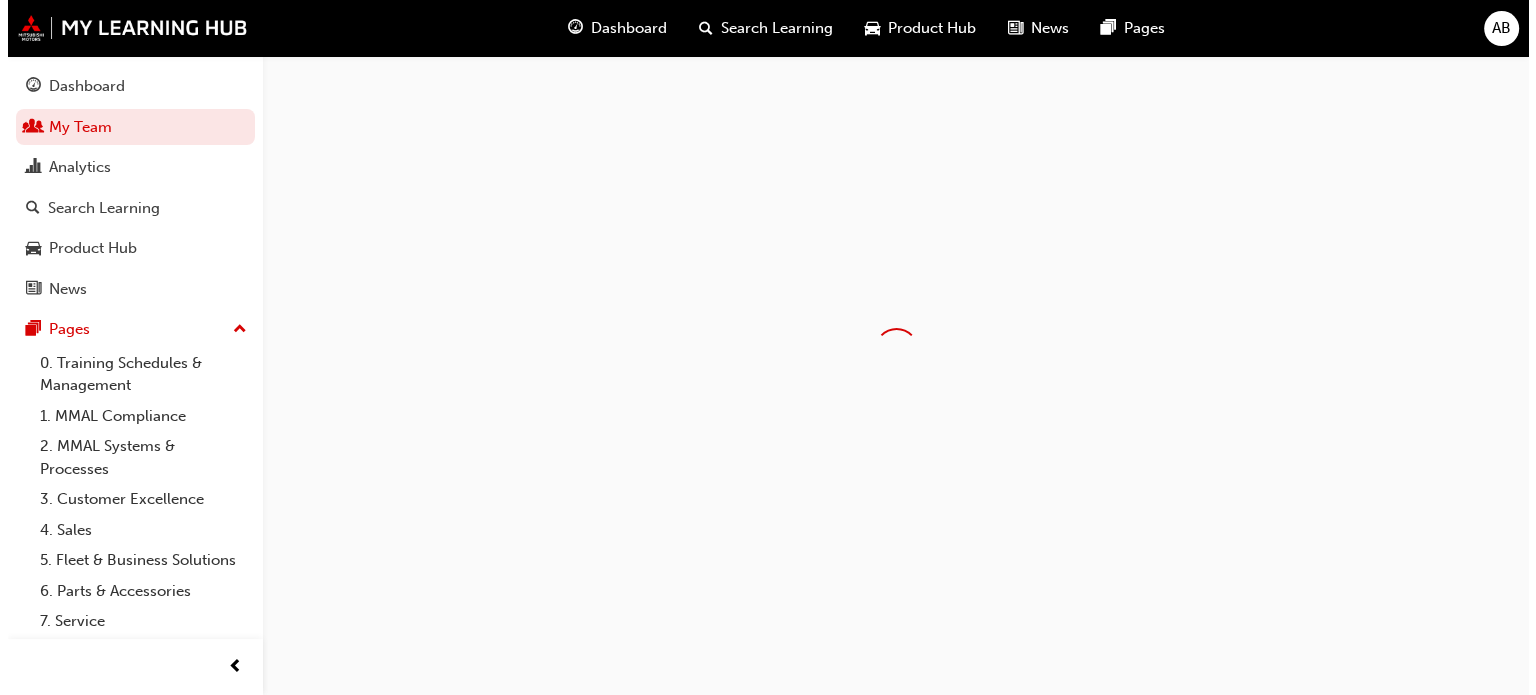 scroll, scrollTop: 0, scrollLeft: 0, axis: both 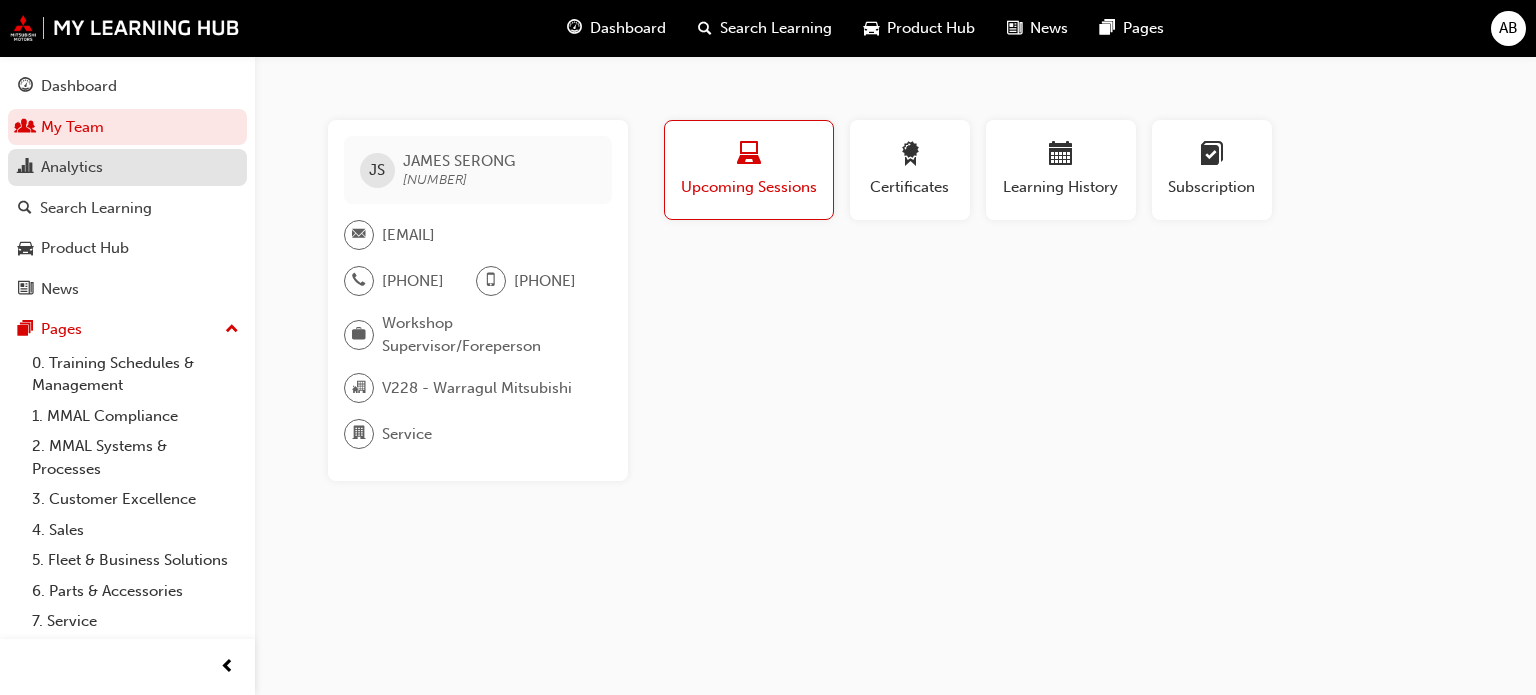 click on "Analytics" at bounding box center (72, 167) 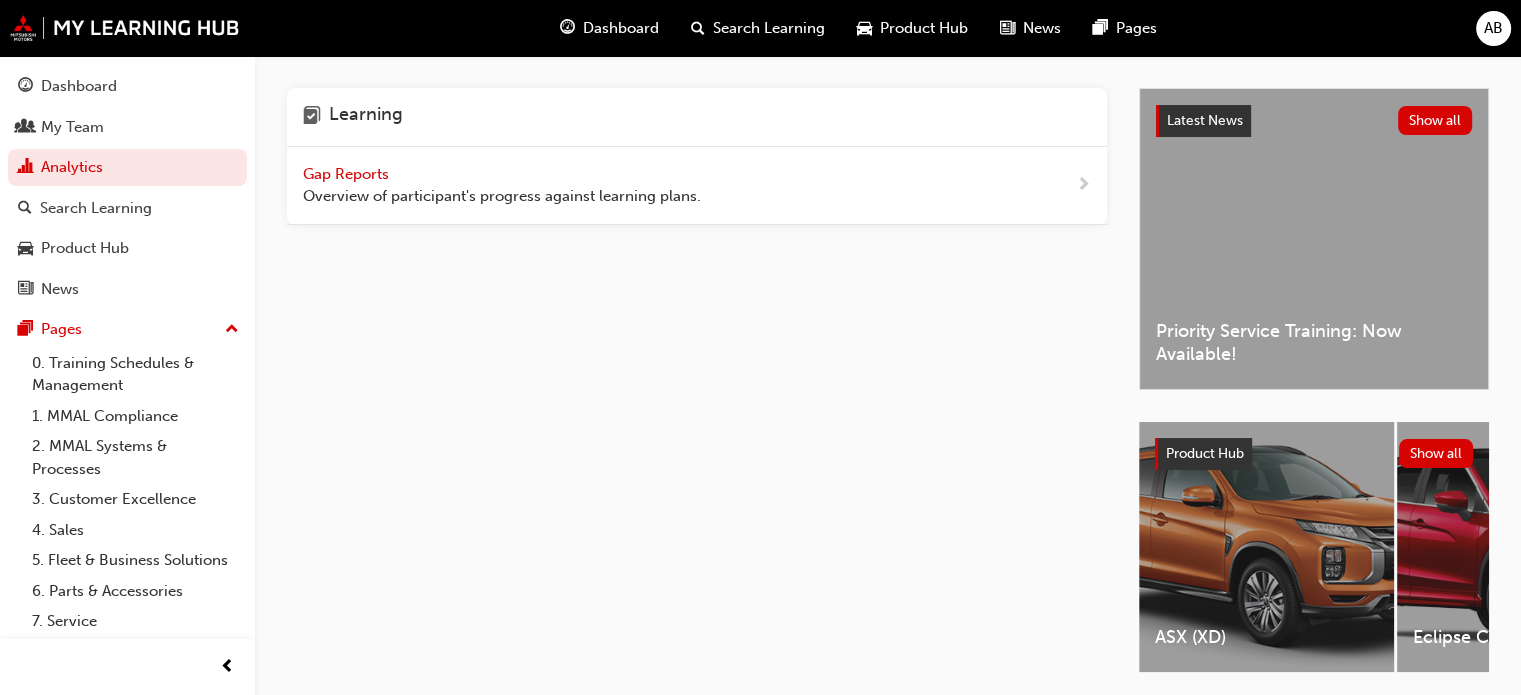 click on "Gap Reports" at bounding box center [348, 174] 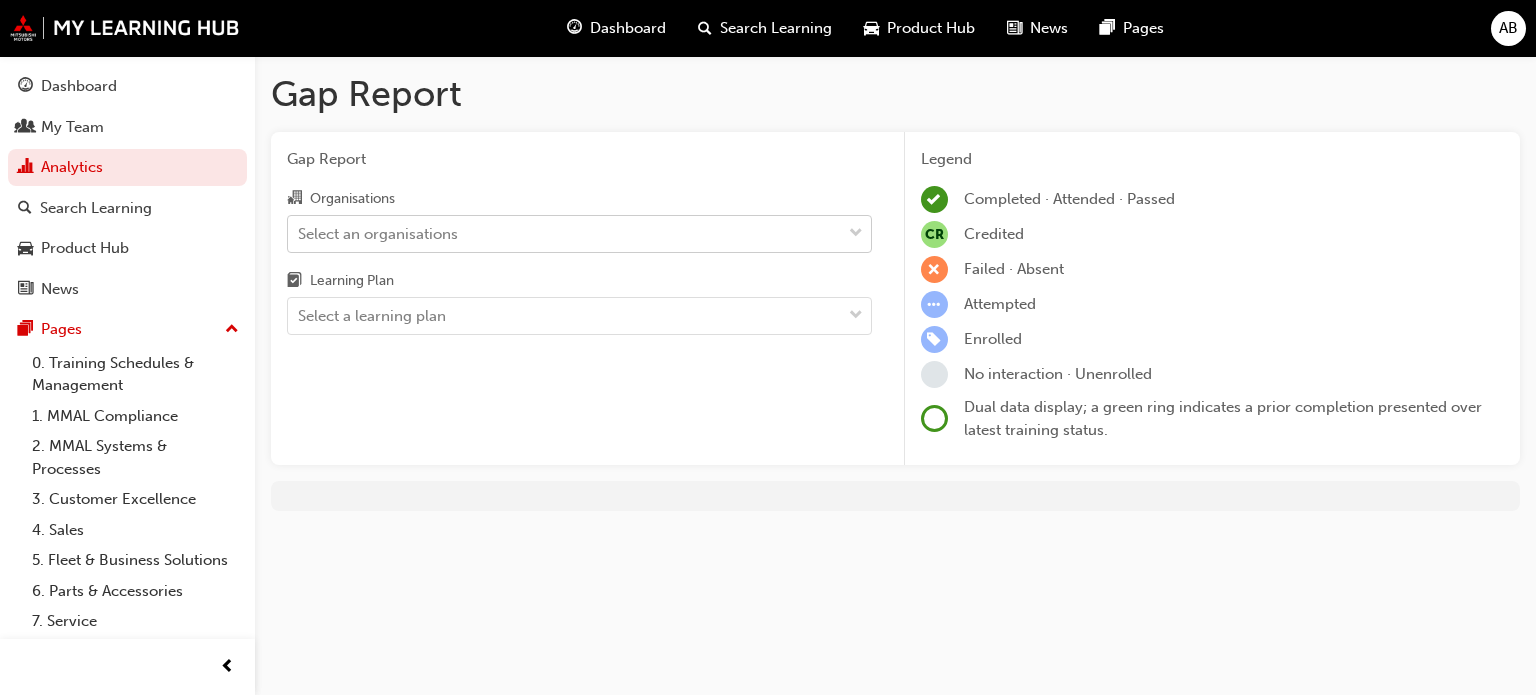 click on "Select an organisations" at bounding box center [564, 233] 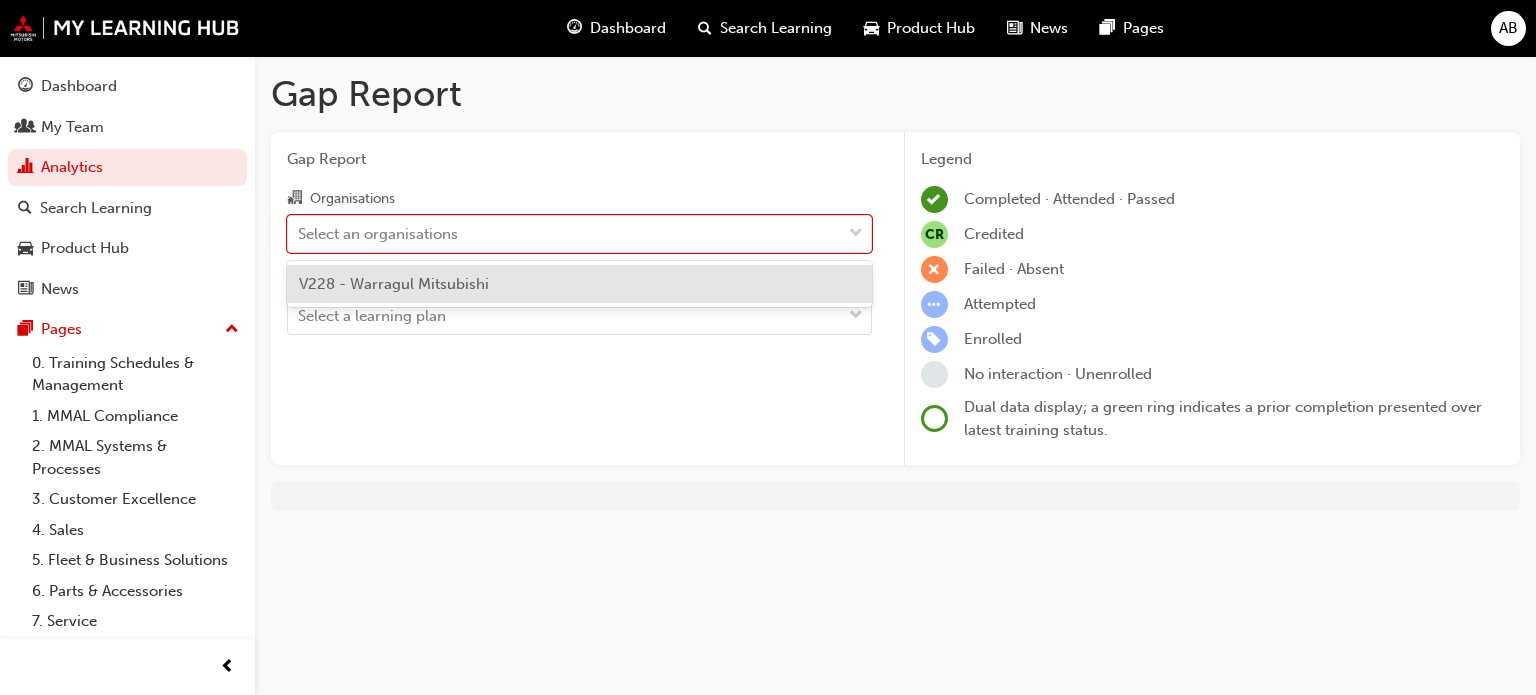 click on "V228 - Warragul Mitsubishi" at bounding box center [394, 284] 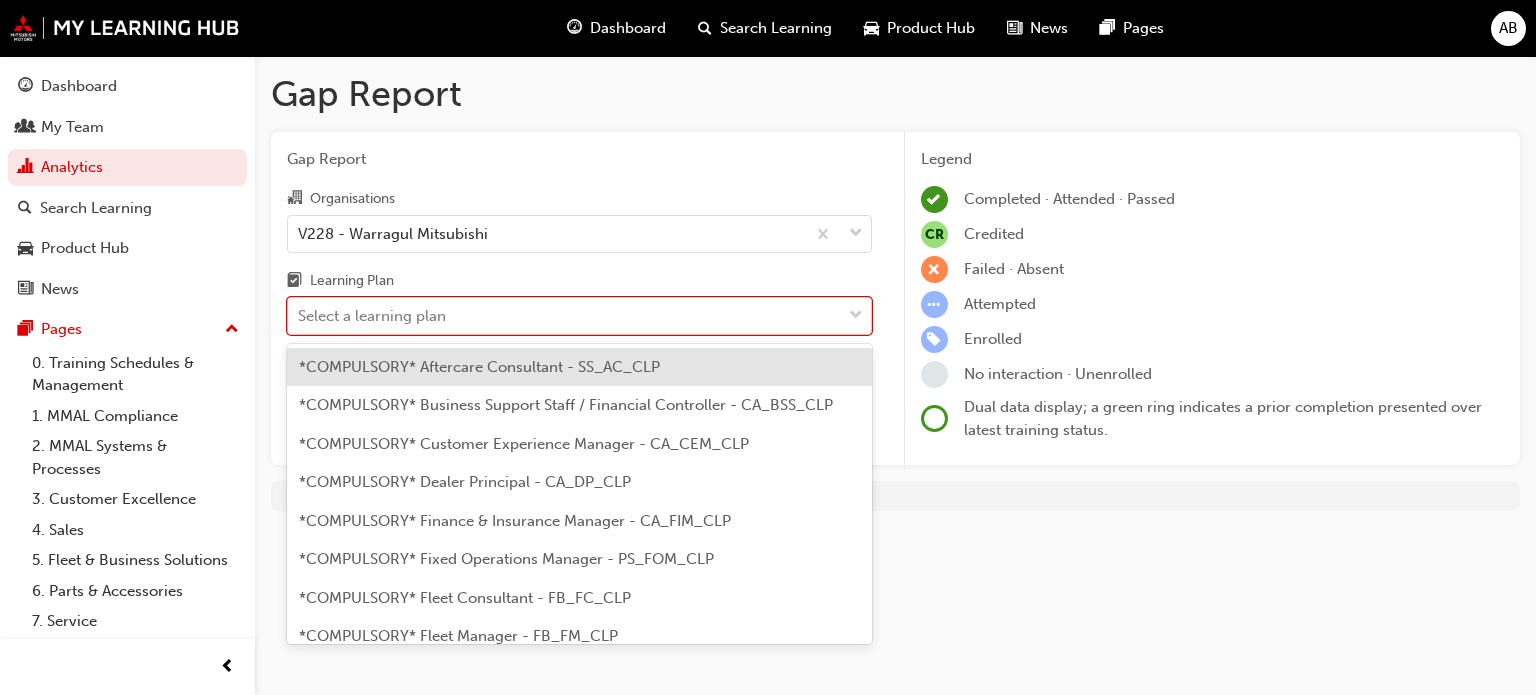 click on "Select a learning plan" at bounding box center (564, 316) 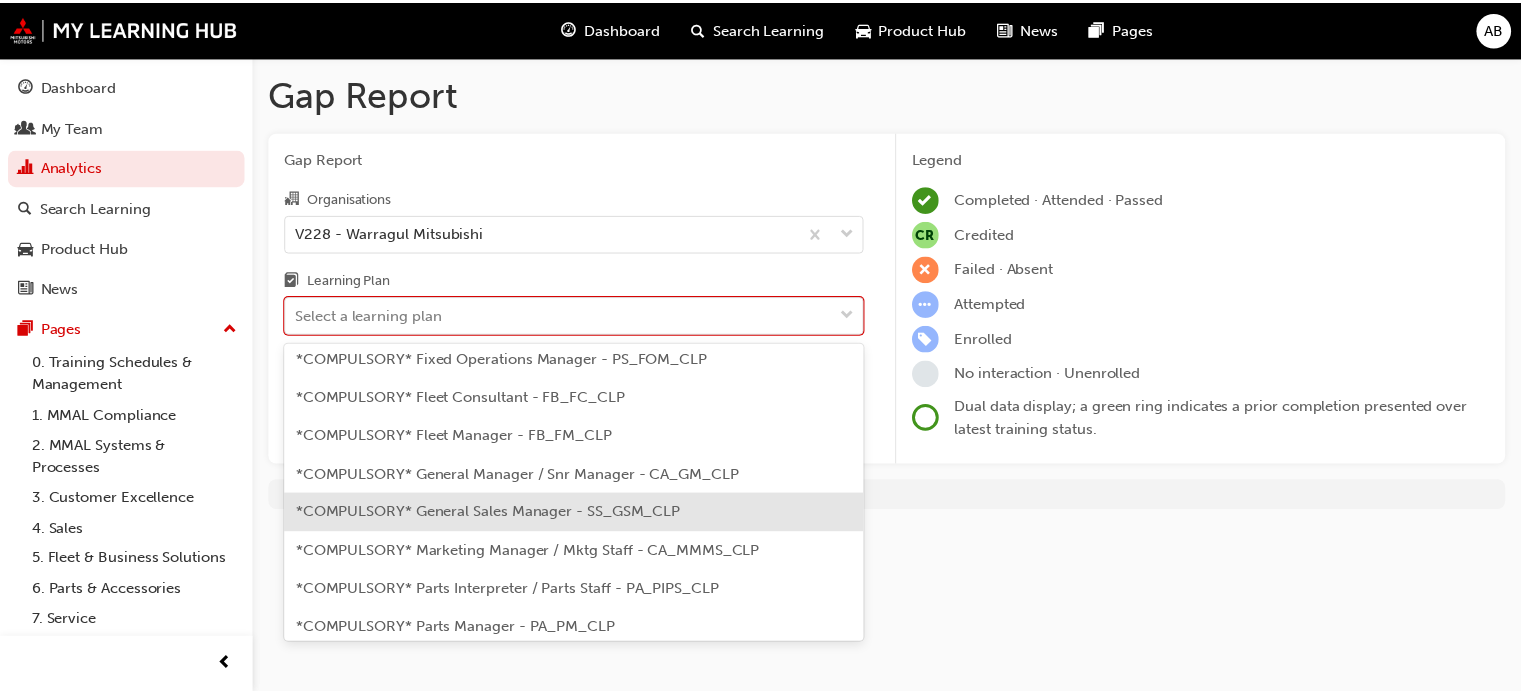 scroll, scrollTop: 300, scrollLeft: 0, axis: vertical 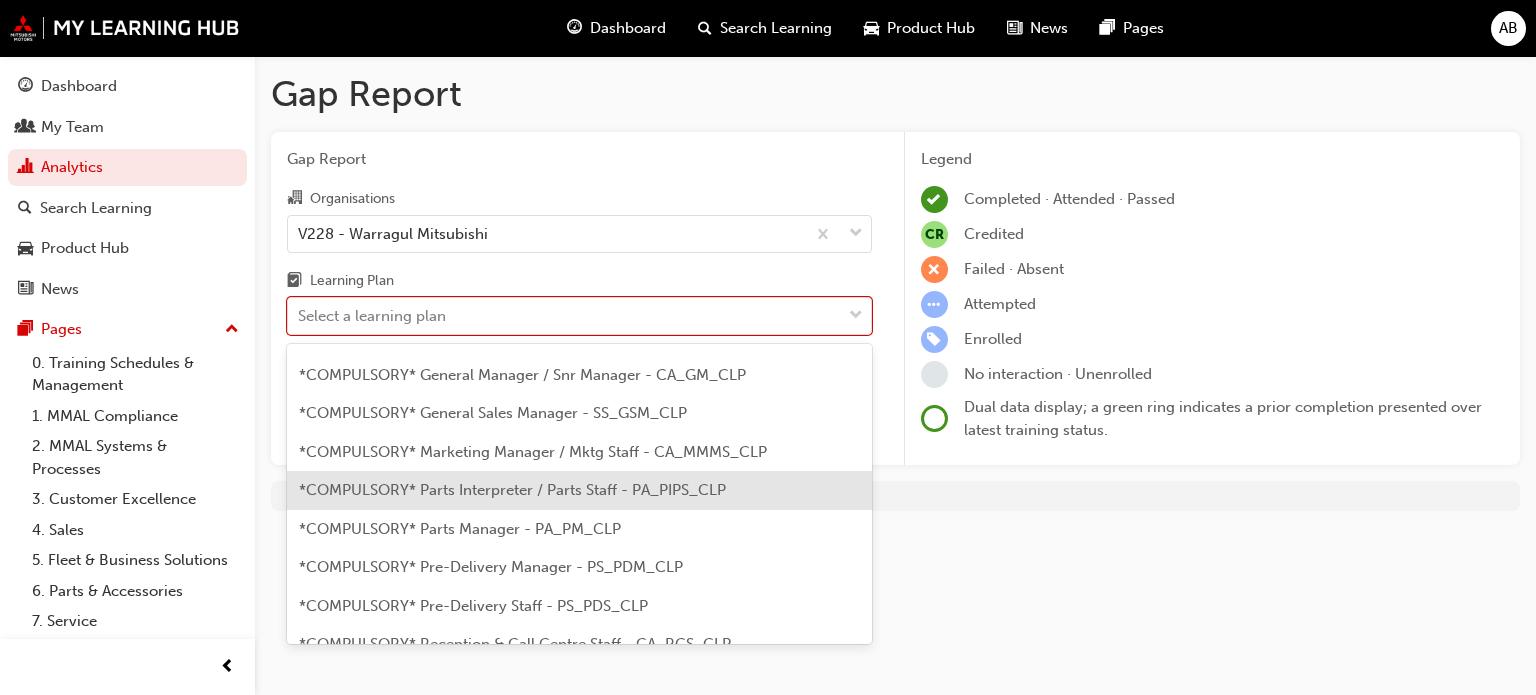 click on "*COMPULSORY* Parts Interpreter / Parts Staff - PA_PIPS_CLP" at bounding box center (512, 490) 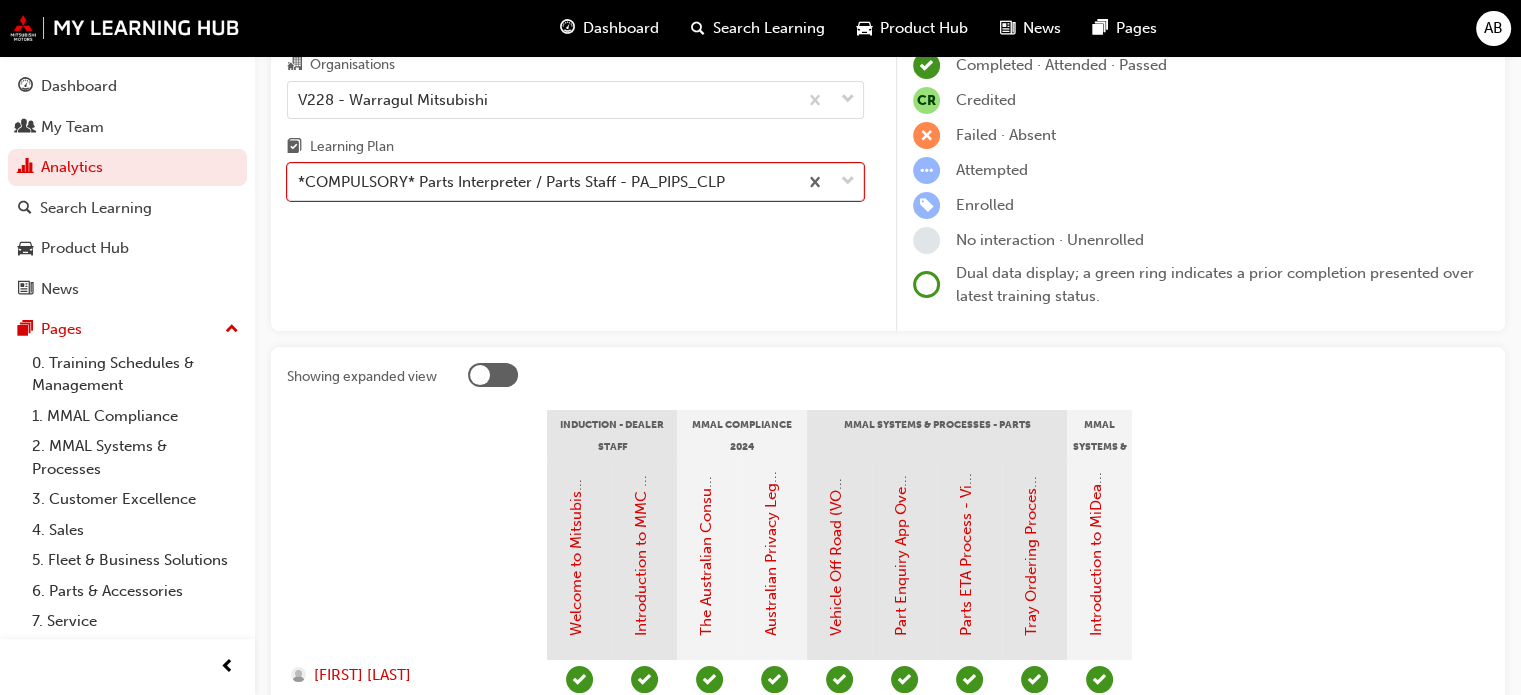 scroll, scrollTop: 100, scrollLeft: 0, axis: vertical 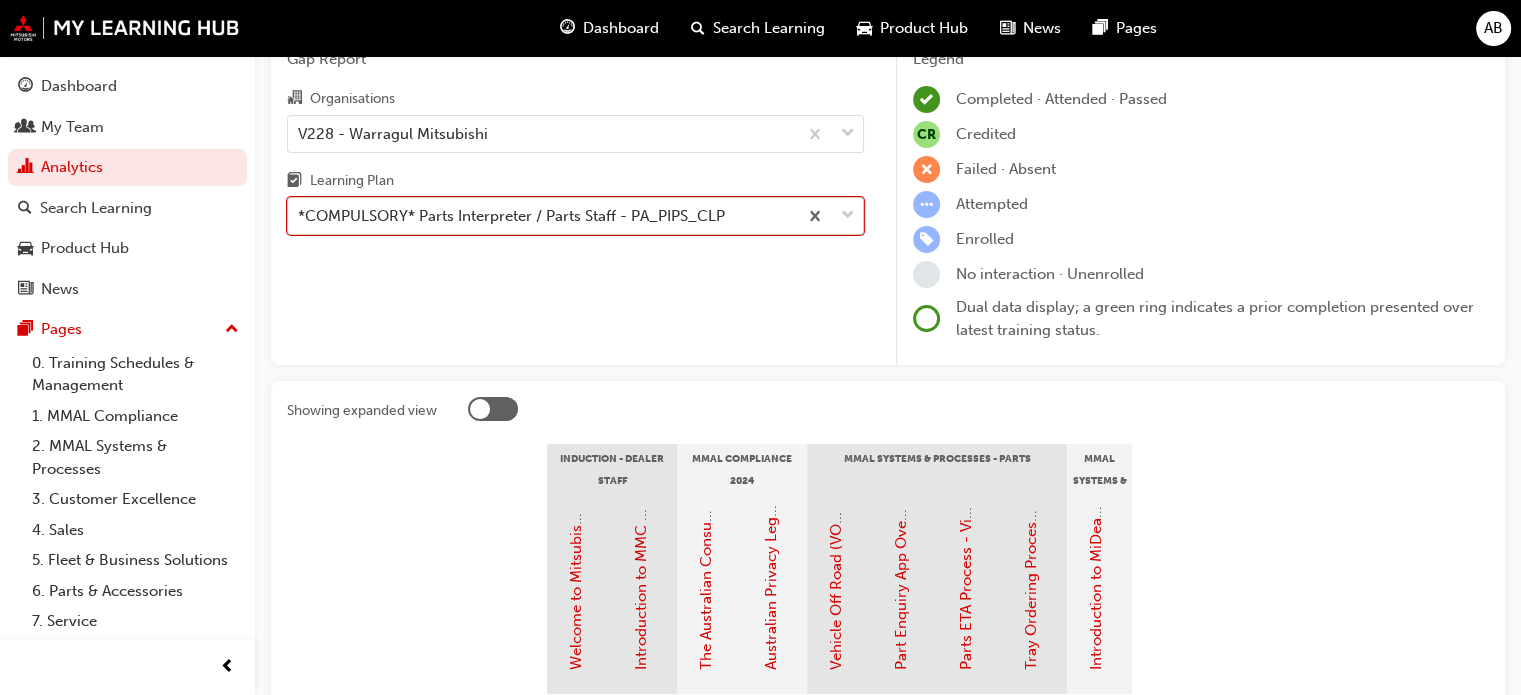 click on "*COMPULSORY* Parts Interpreter / Parts Staff - PA_PIPS_CLP" at bounding box center [511, 216] 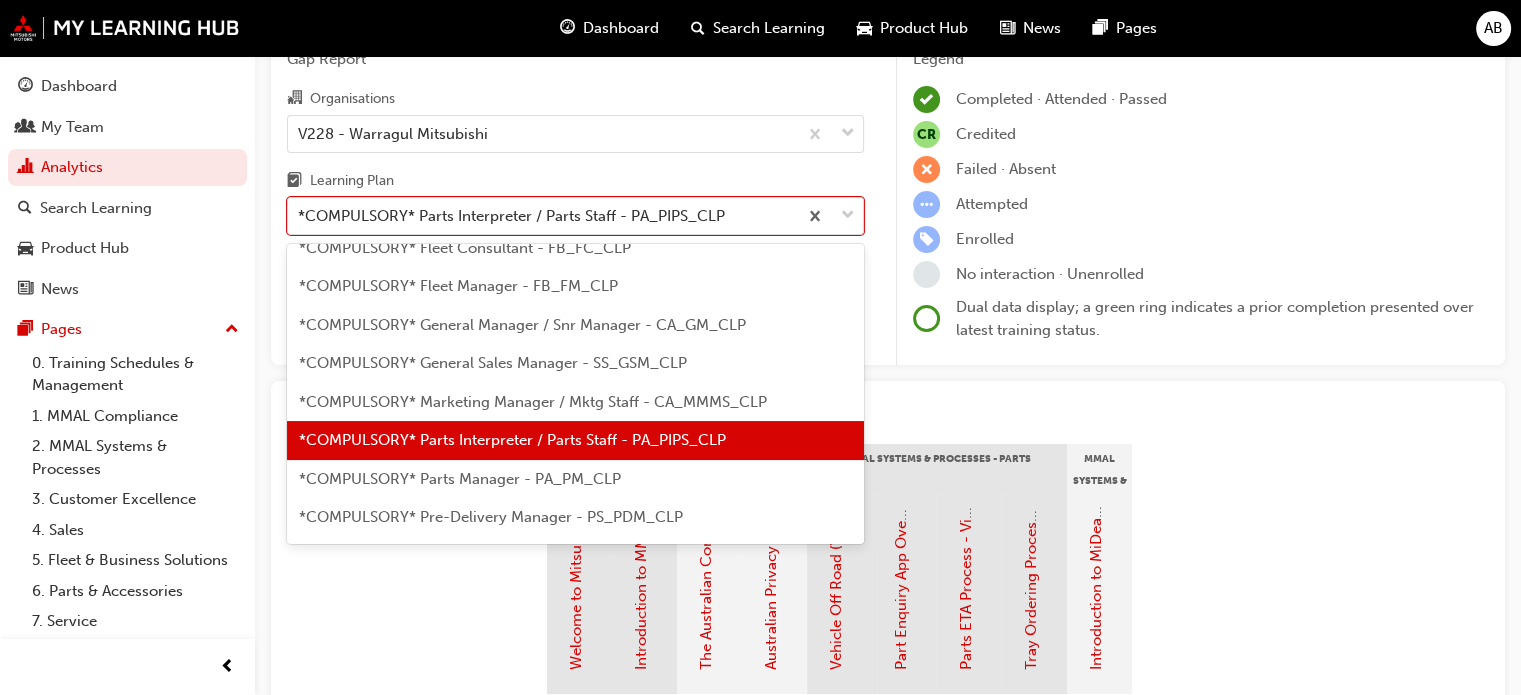 scroll, scrollTop: 280, scrollLeft: 0, axis: vertical 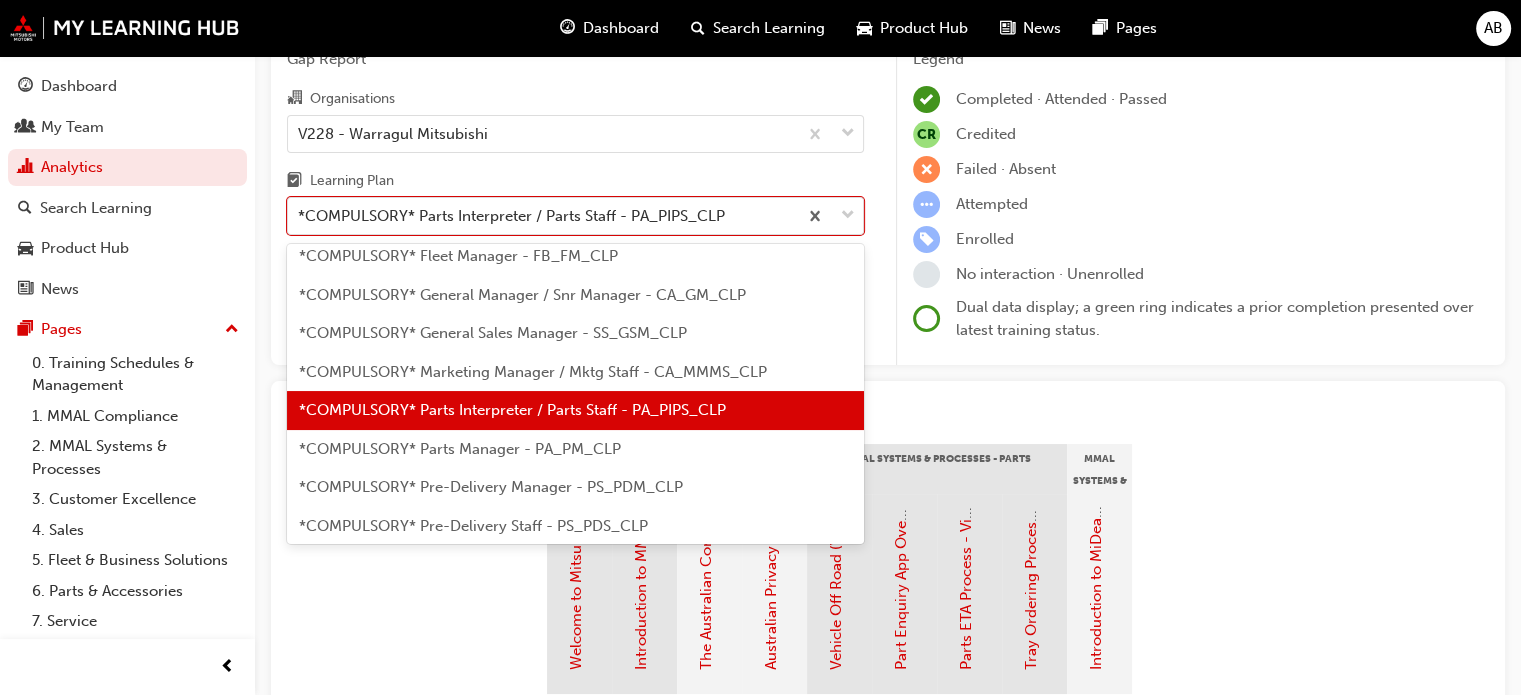 click on "*COMPULSORY* Parts Manager - PA_PM_CLP" at bounding box center (460, 449) 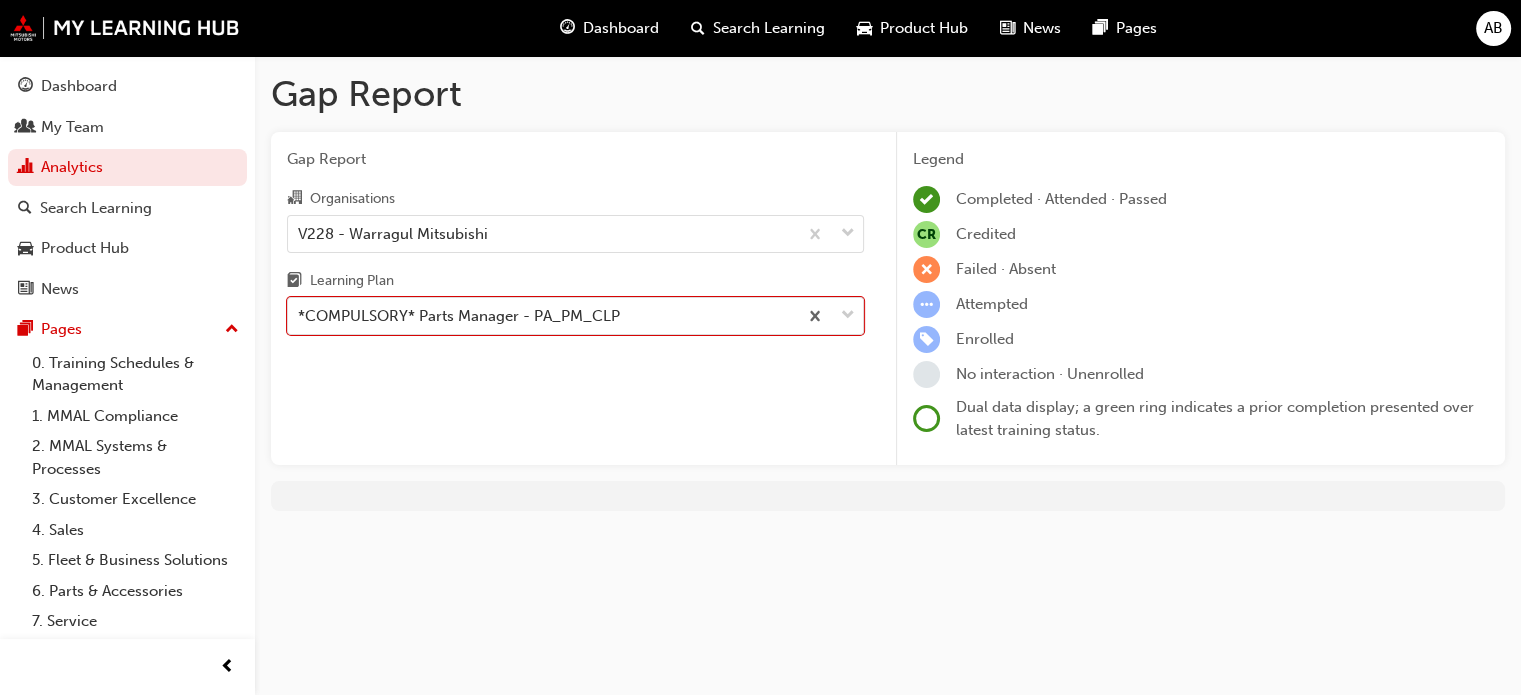 scroll, scrollTop: 0, scrollLeft: 0, axis: both 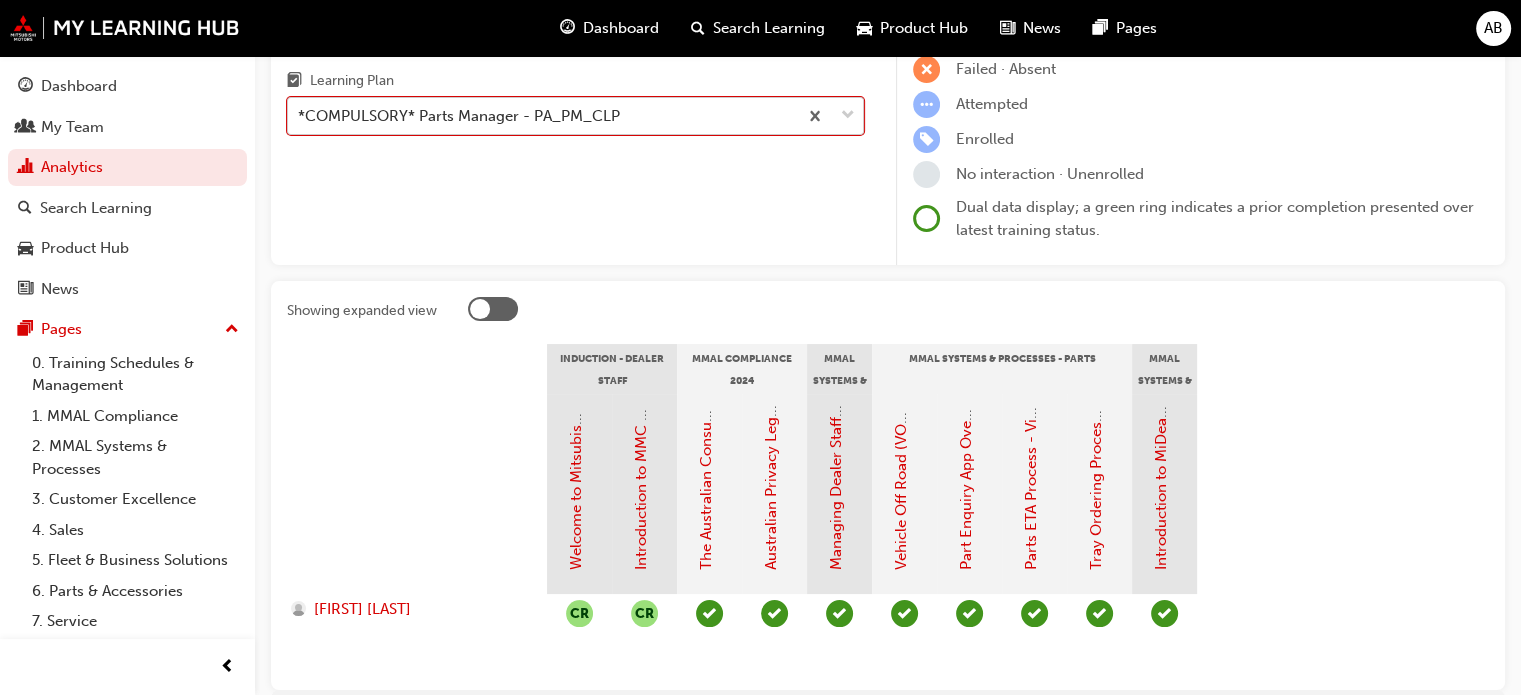 click on "*COMPULSORY* Parts Manager - PA_PM_CLP" at bounding box center [459, 116] 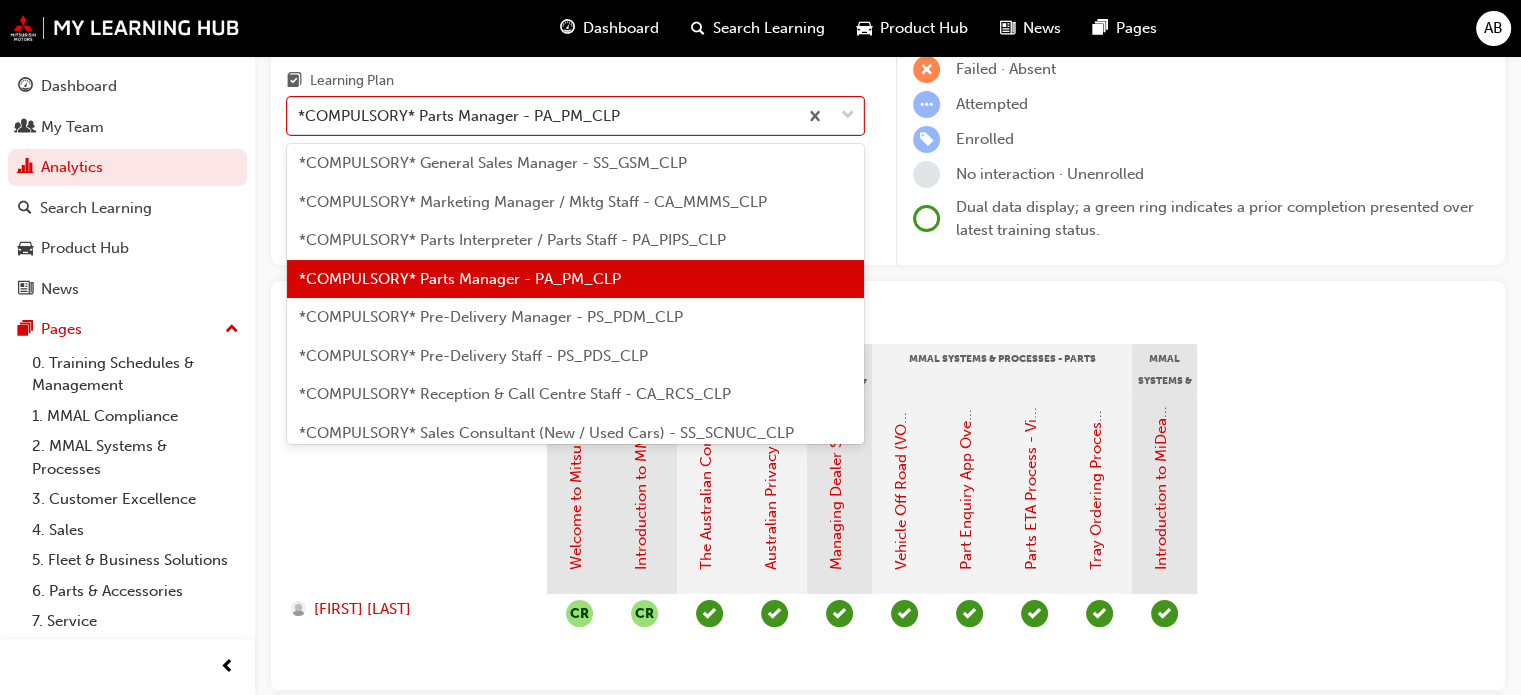 scroll, scrollTop: 418, scrollLeft: 0, axis: vertical 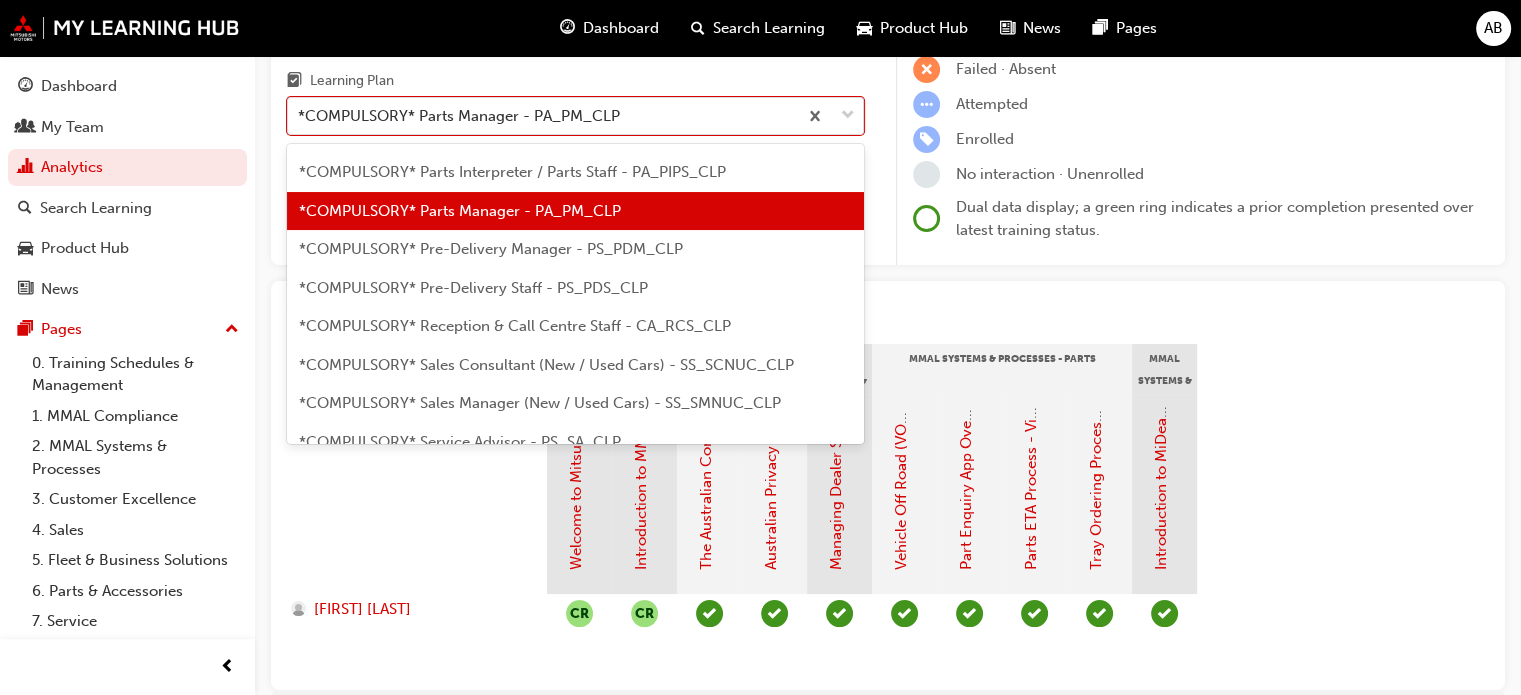 click on "*COMPULSORY* Pre-Delivery Manager - PS_PDM_CLP" at bounding box center [491, 249] 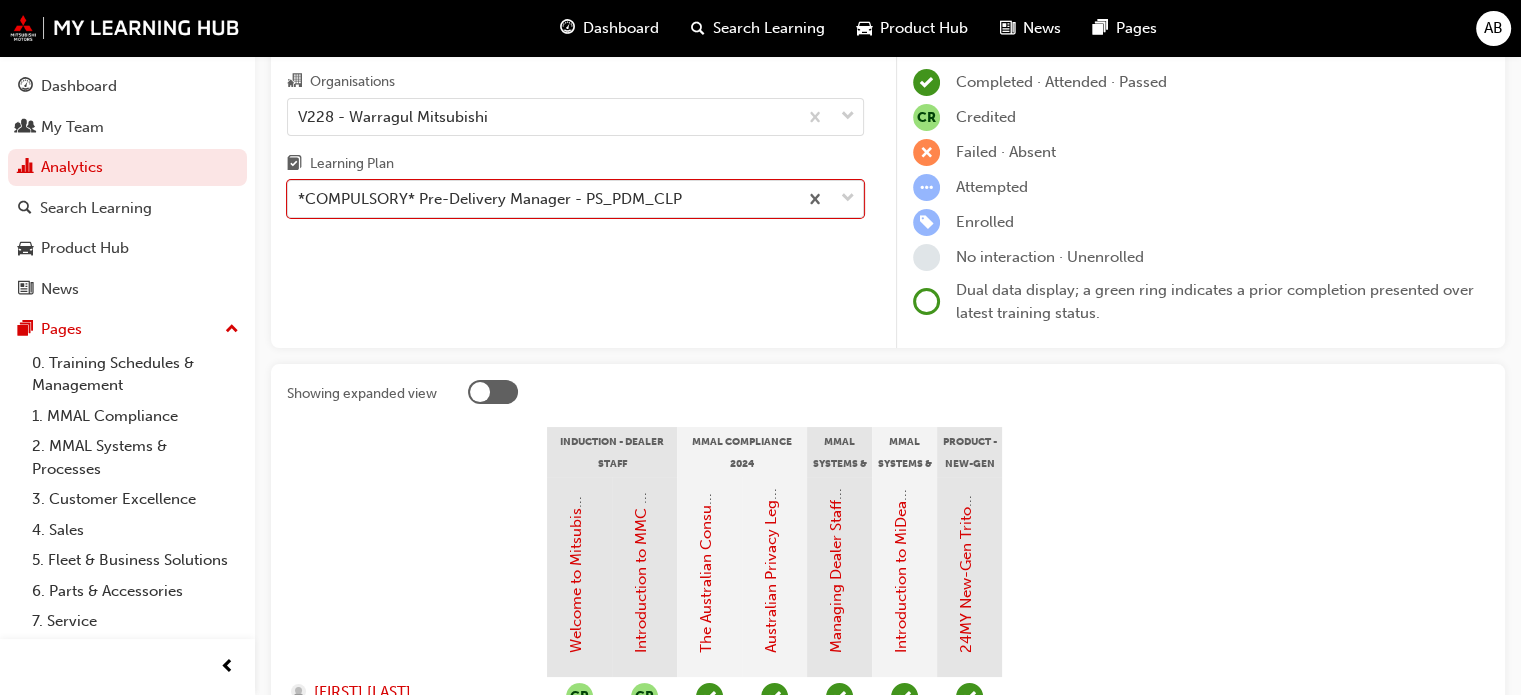 scroll, scrollTop: 217, scrollLeft: 0, axis: vertical 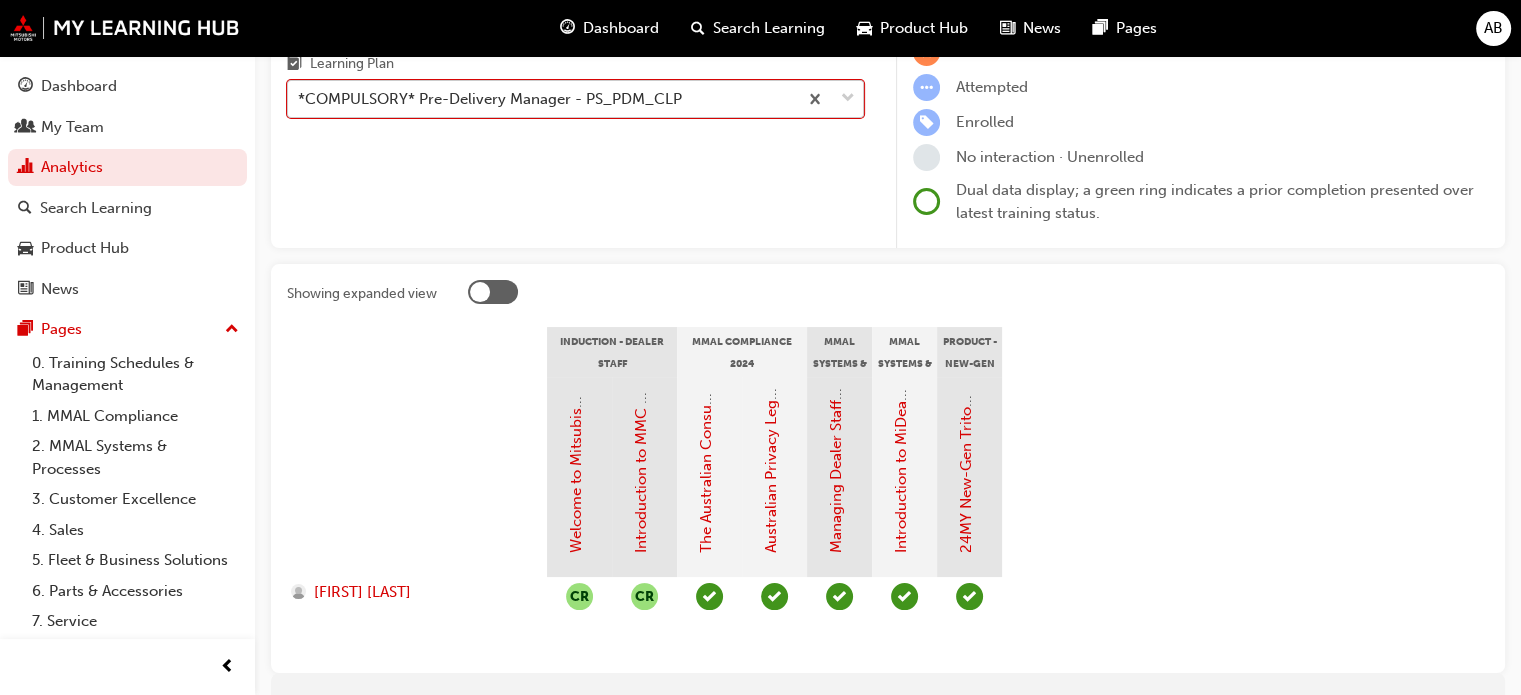 click on "*COMPULSORY* Pre-Delivery Manager - PS_PDM_CLP" at bounding box center [490, 99] 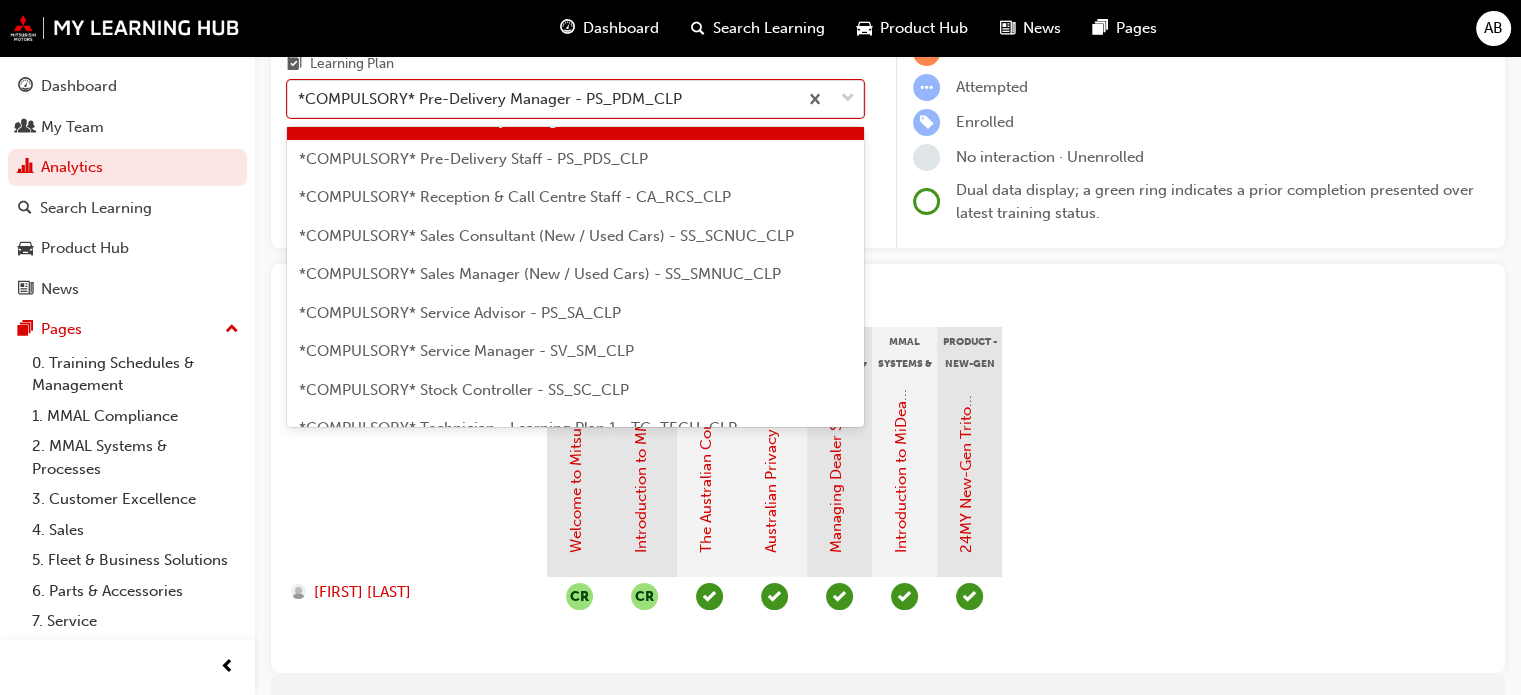 scroll, scrollTop: 556, scrollLeft: 0, axis: vertical 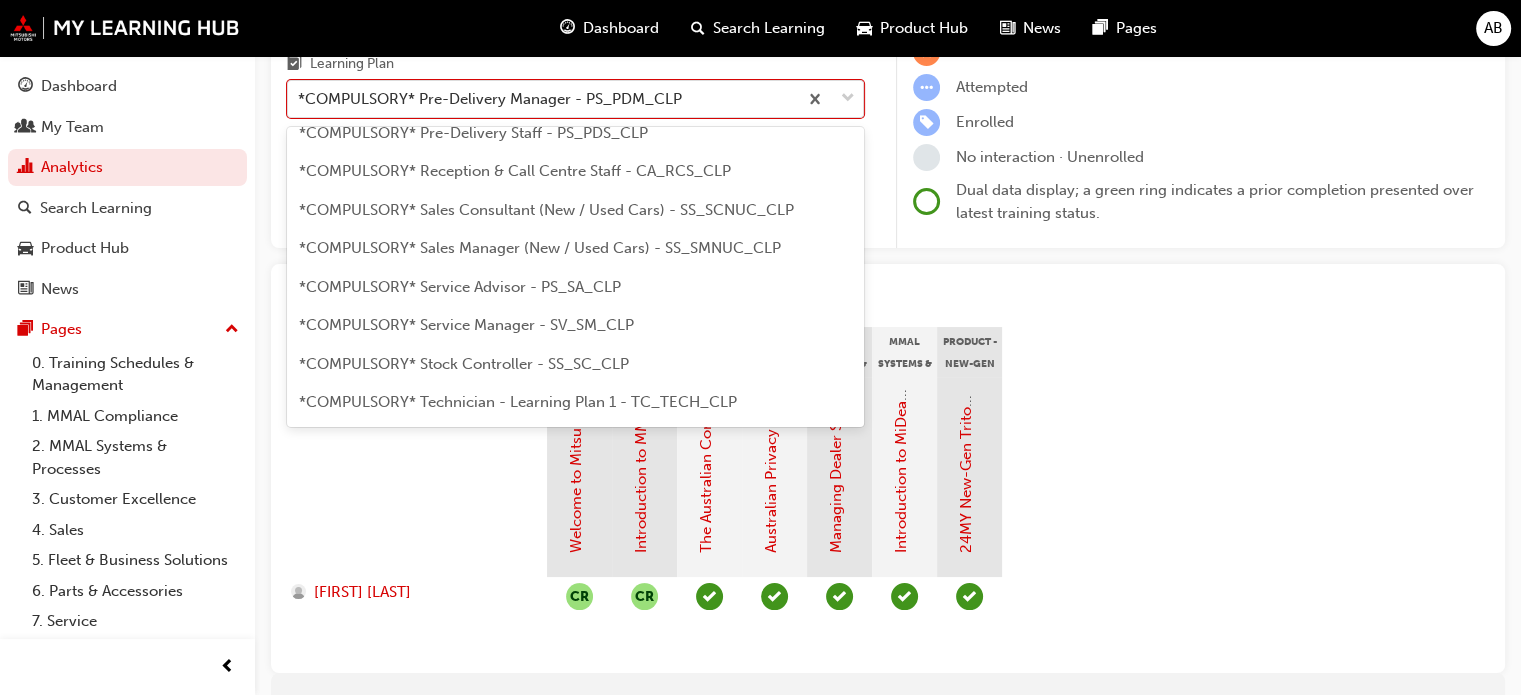 click on "*COMPULSORY* Service Advisor - PS_SA_CLP" at bounding box center (460, 287) 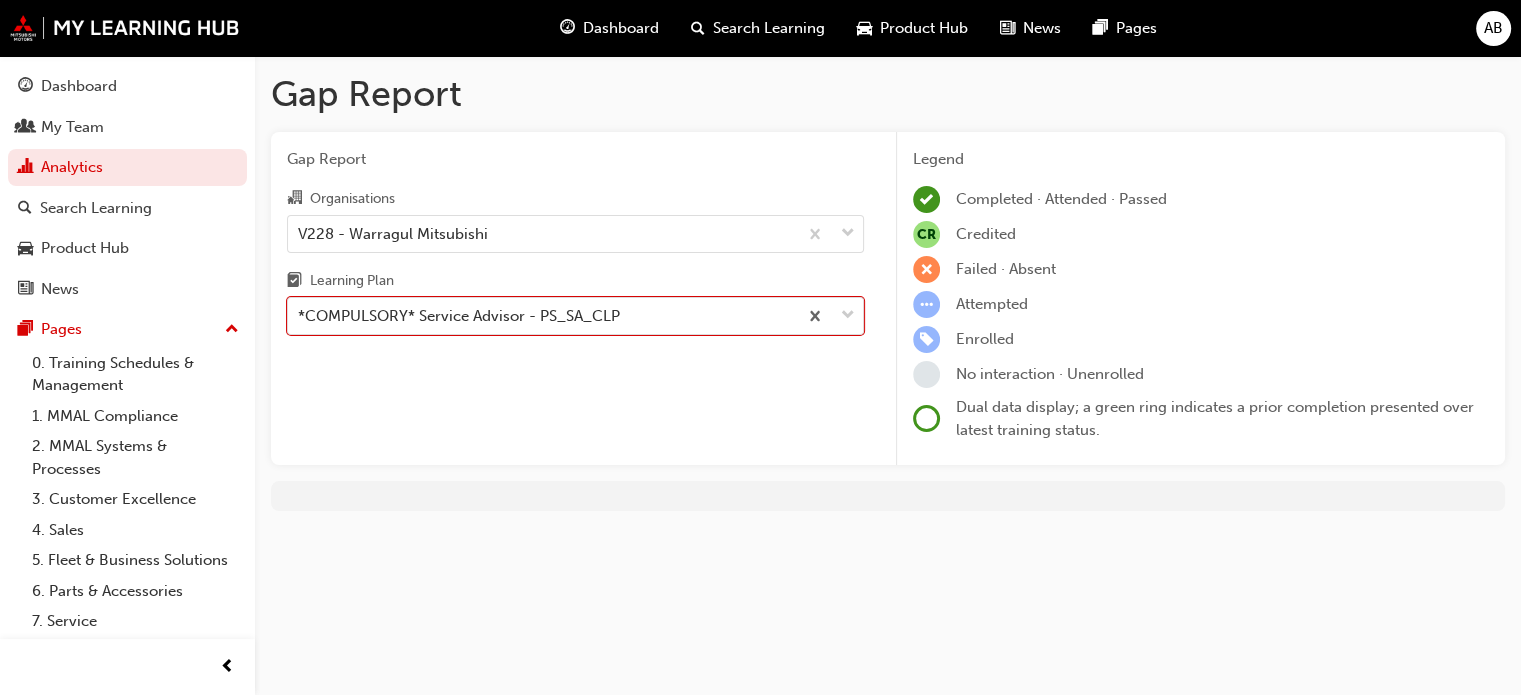 scroll, scrollTop: 0, scrollLeft: 0, axis: both 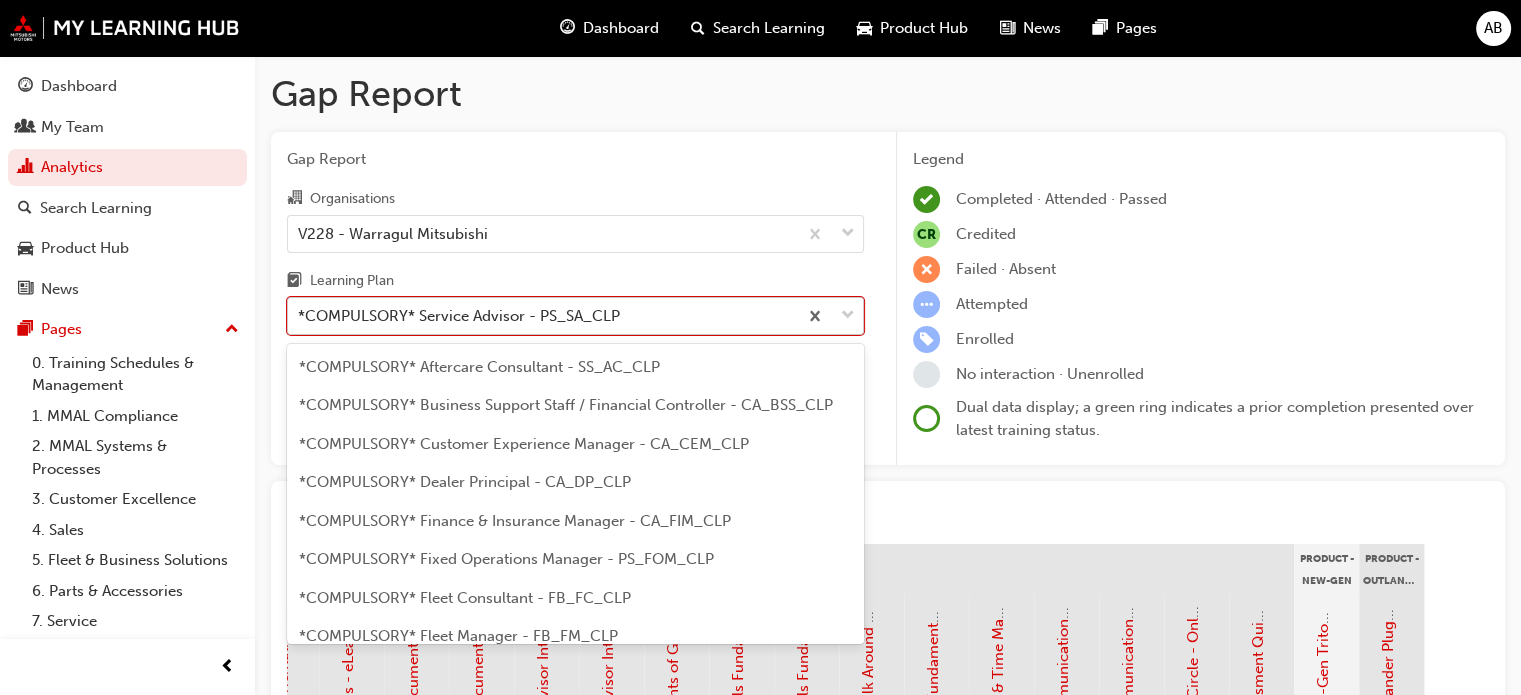 click on "*COMPULSORY* Service Advisor - PS_SA_CLP" at bounding box center [459, 316] 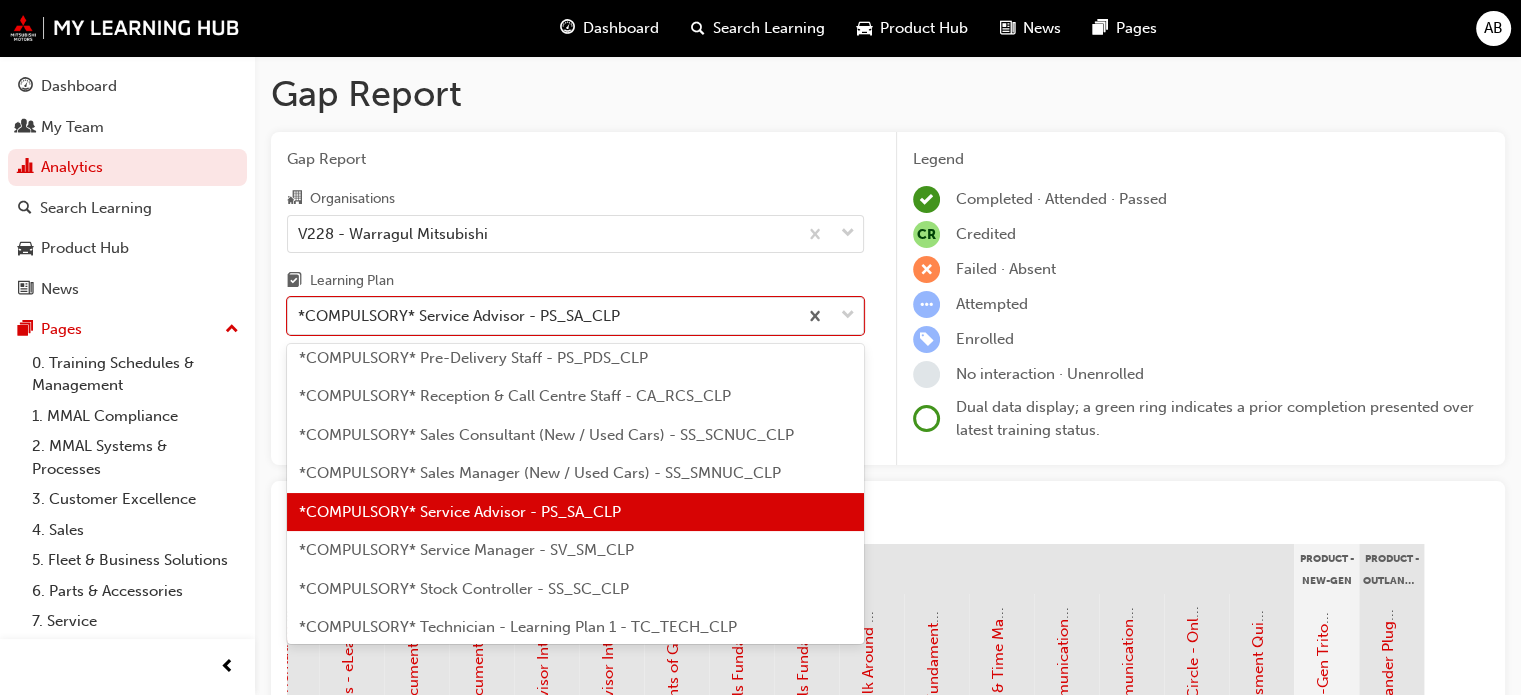 scroll, scrollTop: 648, scrollLeft: 0, axis: vertical 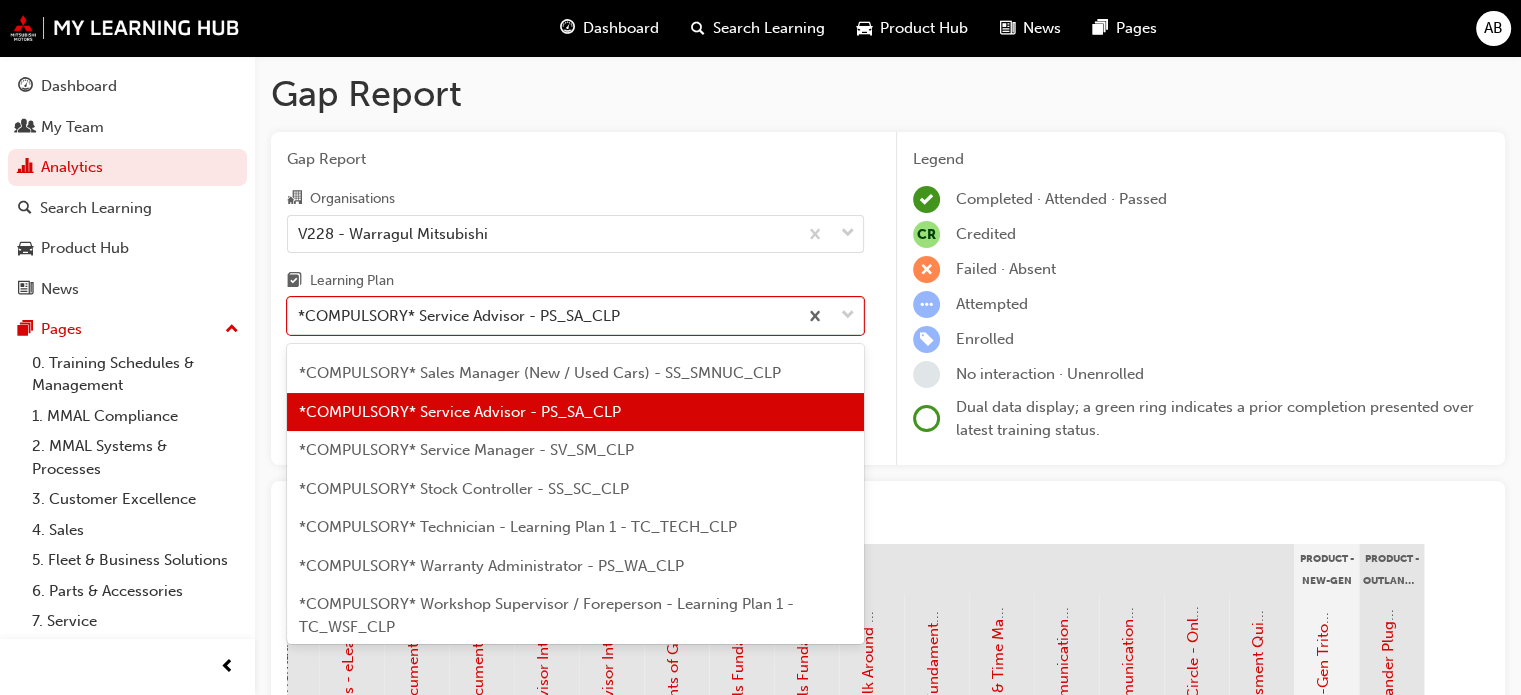 click on "*COMPULSORY* Service Manager - SV_SM_CLP" at bounding box center (466, 450) 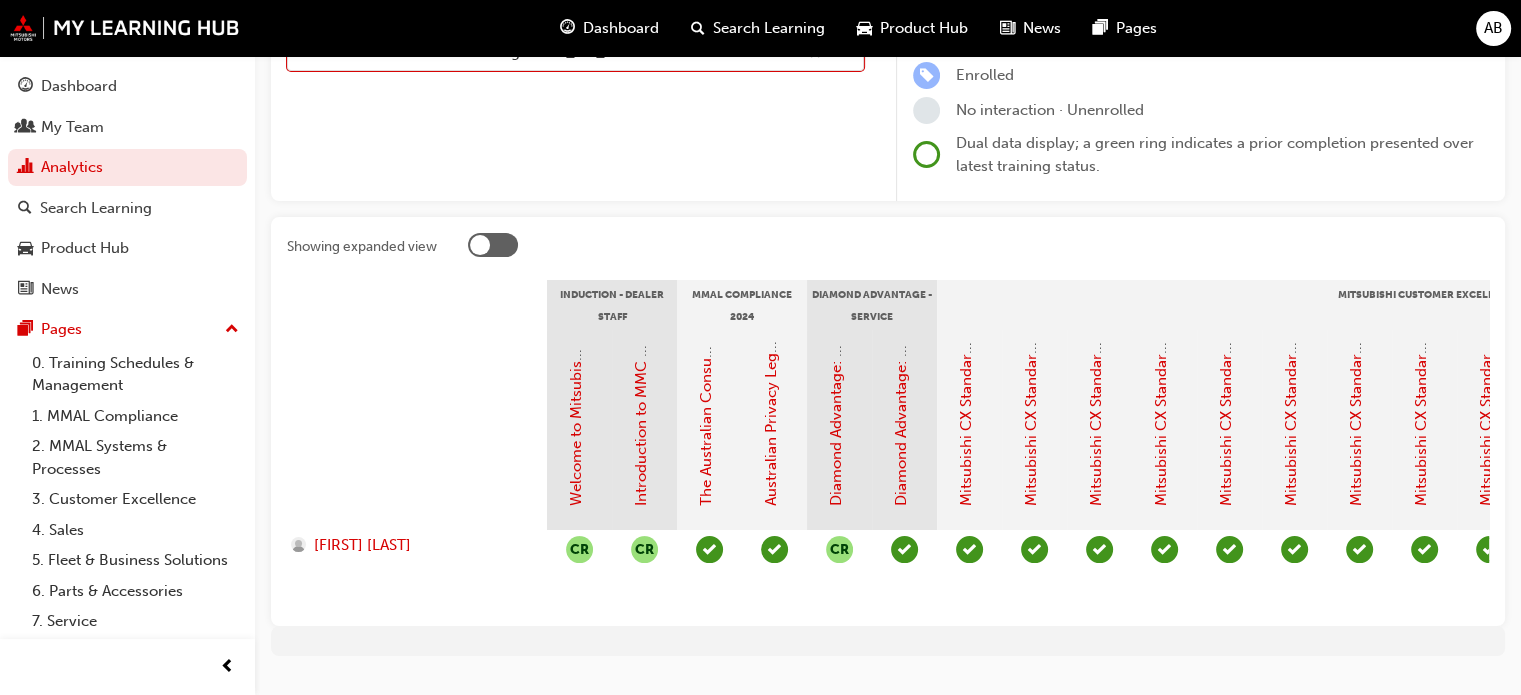 scroll, scrollTop: 321, scrollLeft: 0, axis: vertical 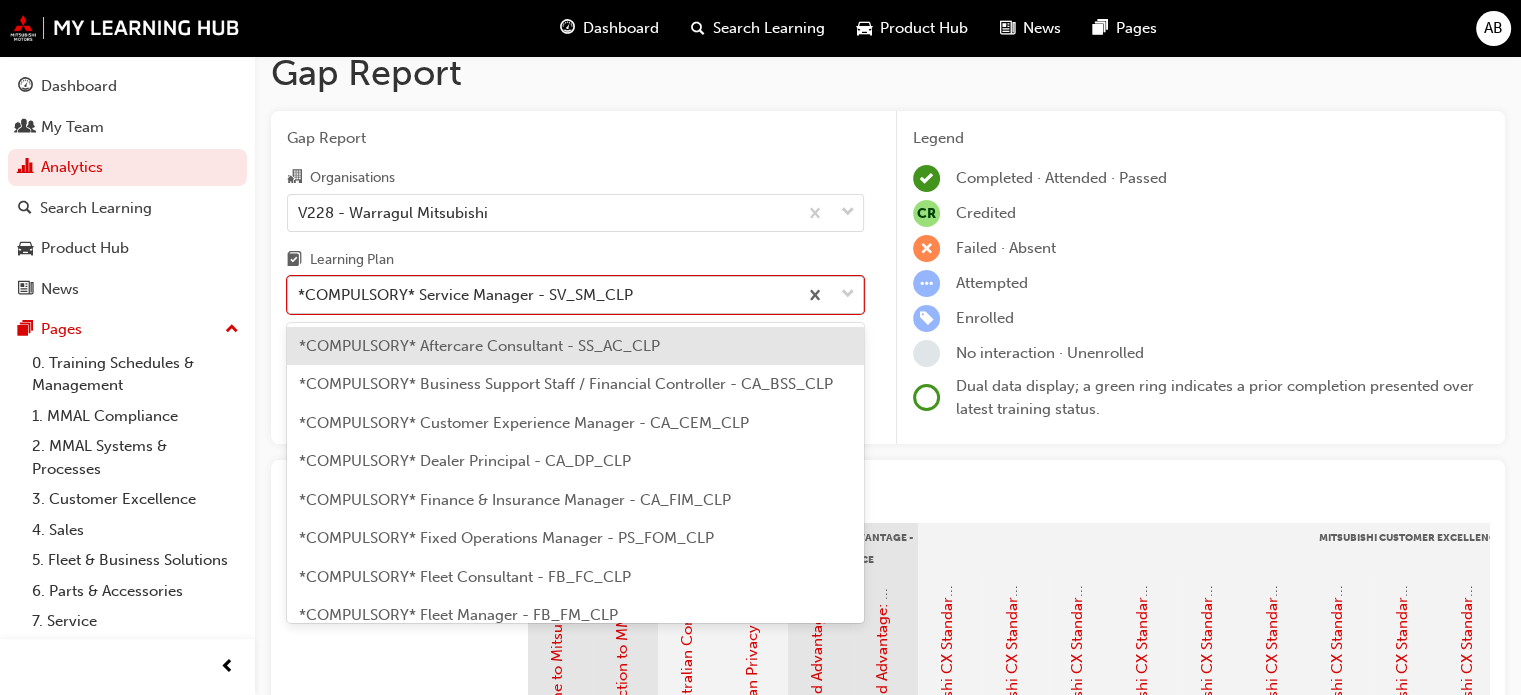 click on "*COMPULSORY* Service Manager - SV_SM_CLP" at bounding box center (542, 295) 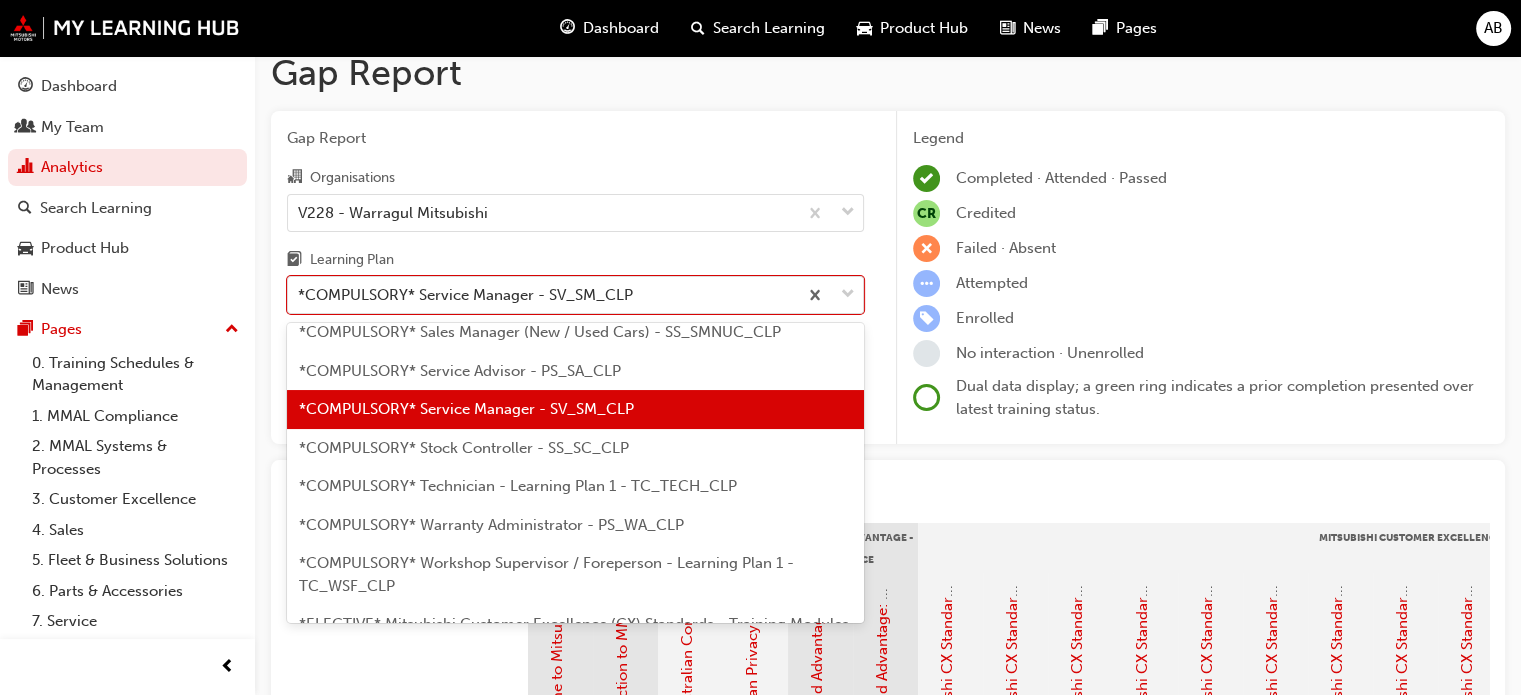 scroll, scrollTop: 688, scrollLeft: 0, axis: vertical 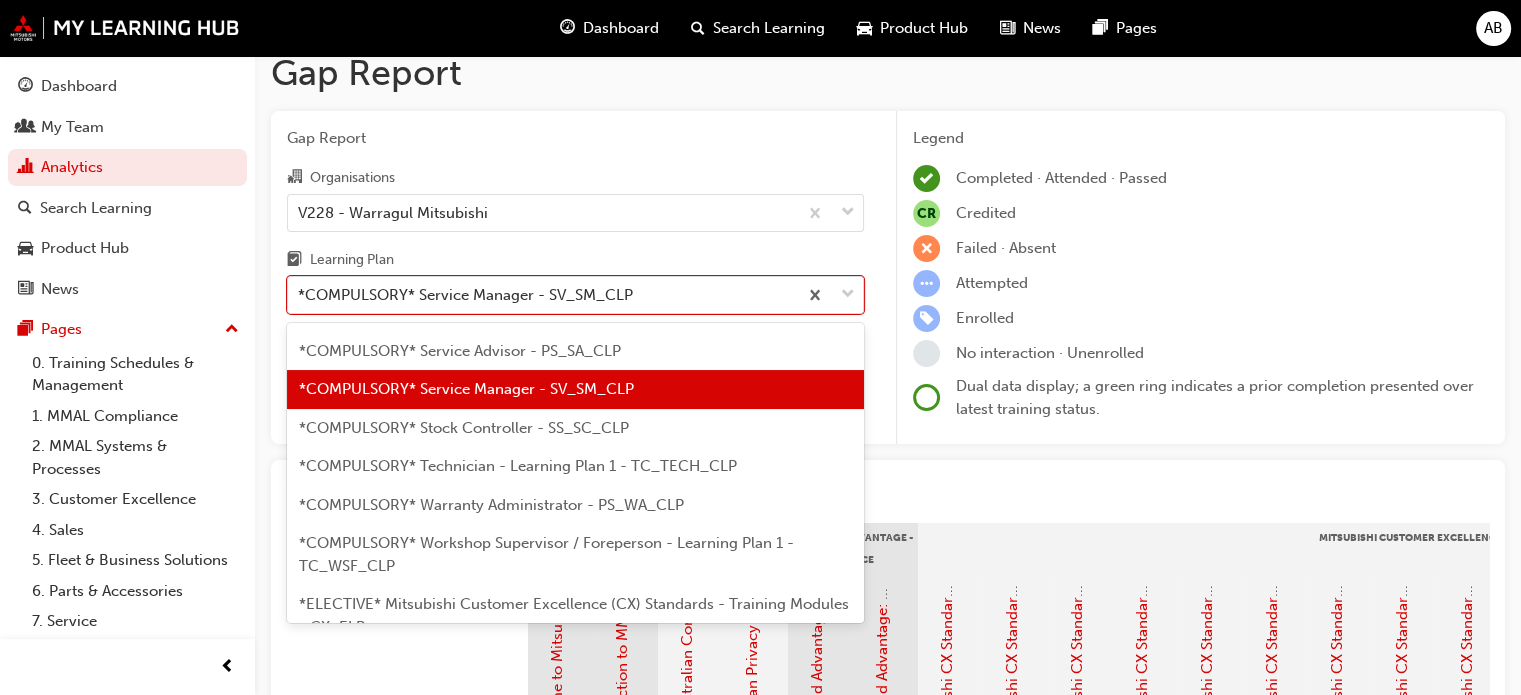 click on "*COMPULSORY* Technician - Learning Plan 1 - TC_TECH_CLP" at bounding box center (518, 466) 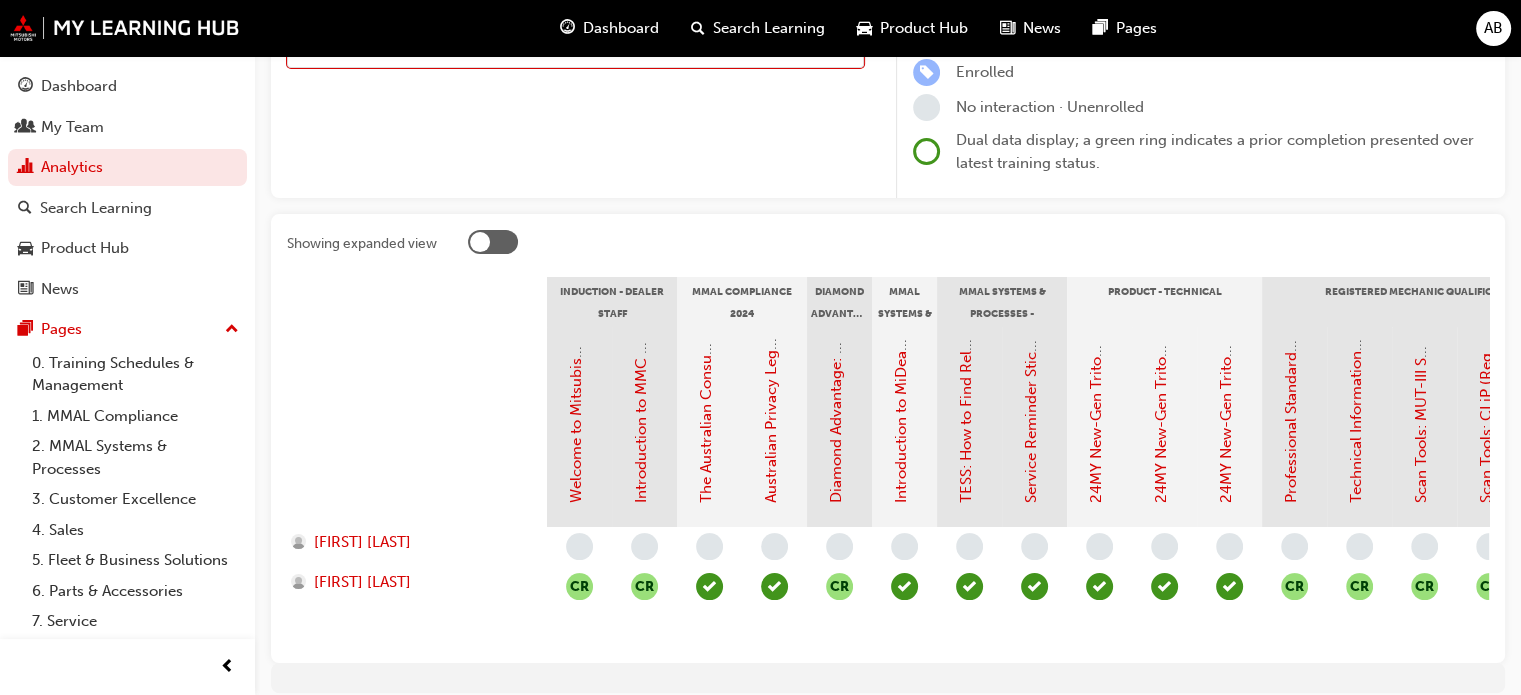 scroll, scrollTop: 361, scrollLeft: 0, axis: vertical 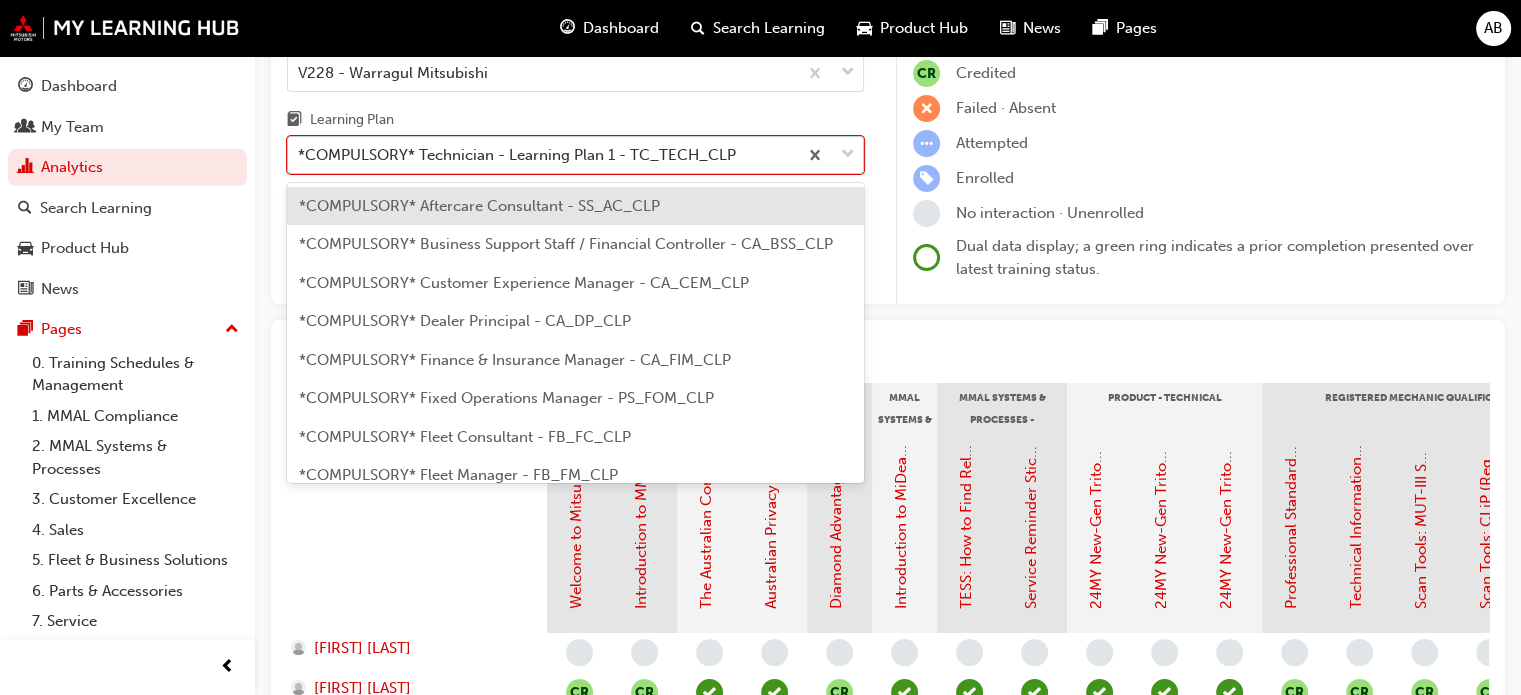 click on "*COMPULSORY* Technician - Learning Plan 1 - TC_TECH_CLP" at bounding box center (517, 155) 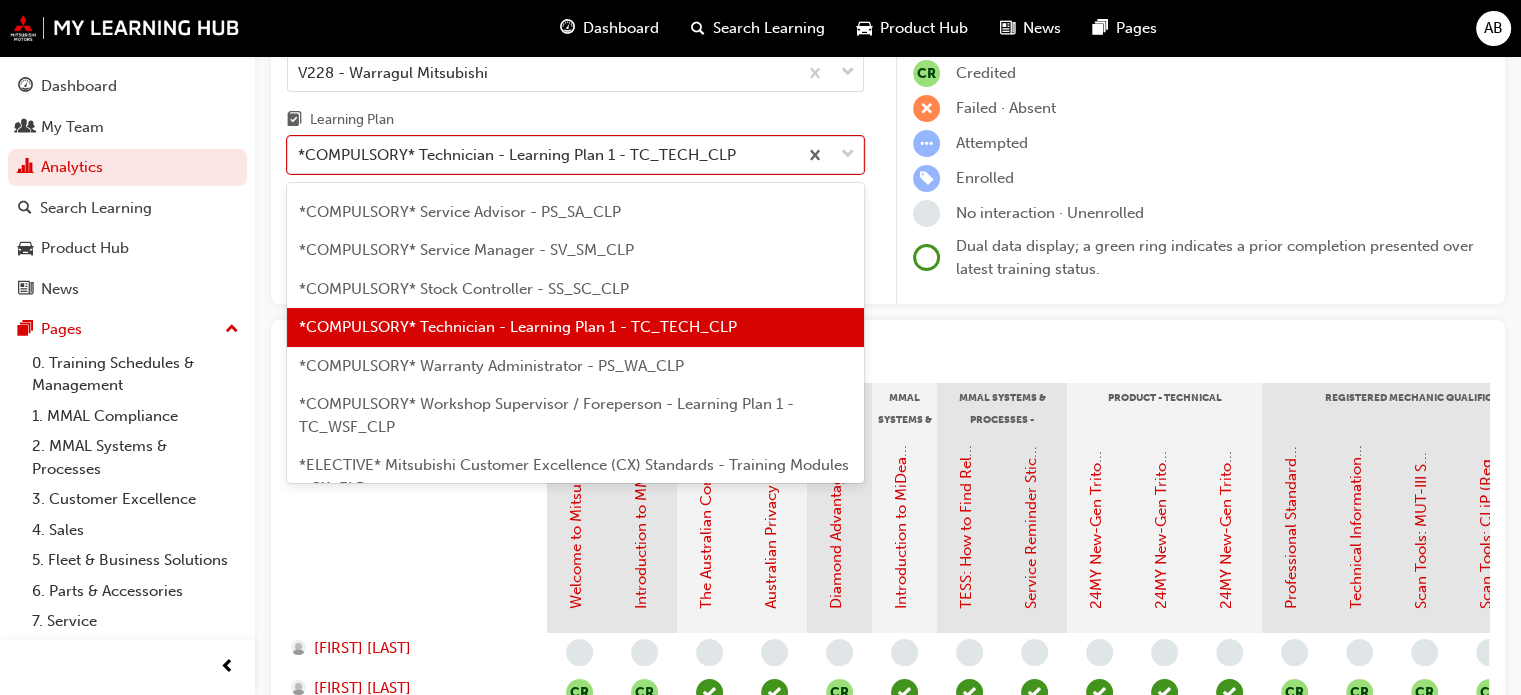 scroll, scrollTop: 724, scrollLeft: 0, axis: vertical 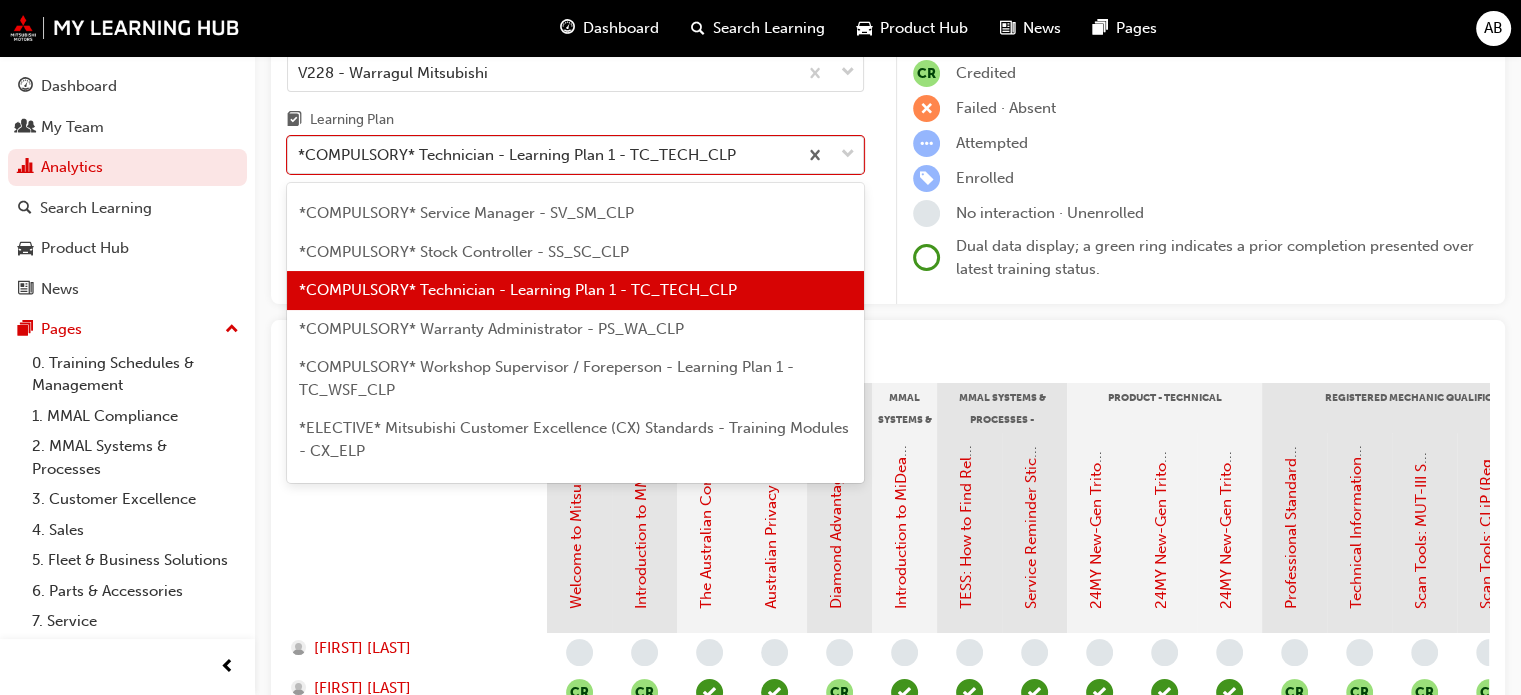 click on "*COMPULSORY* Workshop Supervisor / Foreperson - Learning Plan 1 - TC_WSF_CLP" at bounding box center [575, 378] 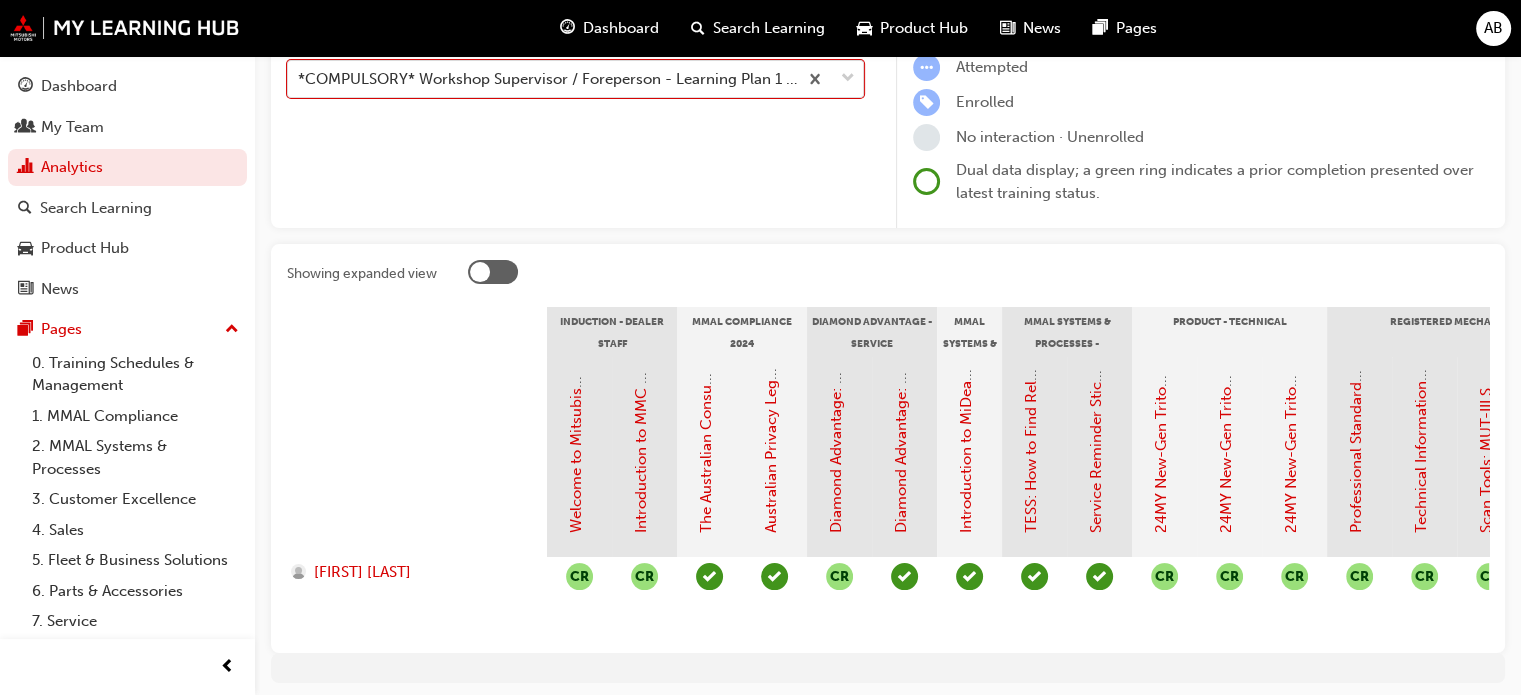 scroll, scrollTop: 300, scrollLeft: 0, axis: vertical 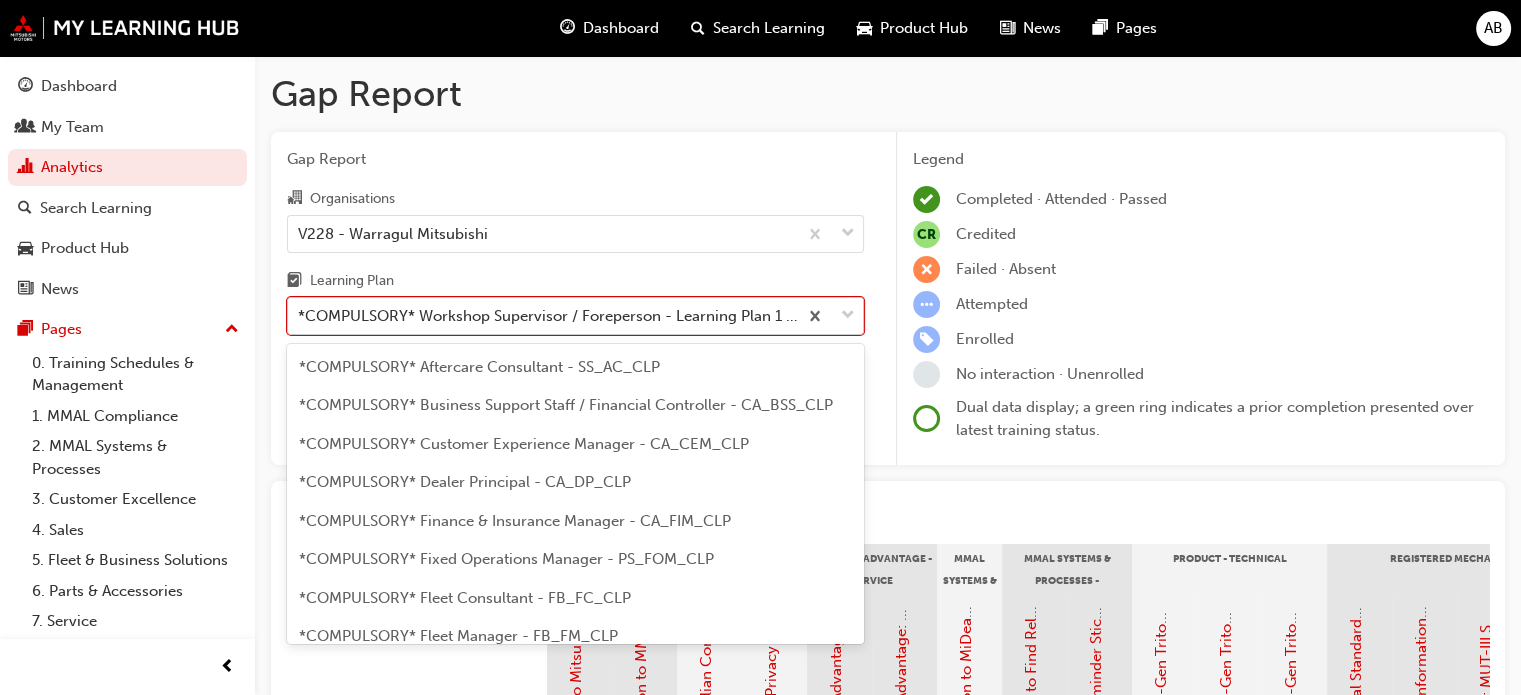 click on "*COMPULSORY* Workshop Supervisor / Foreperson - Learning Plan 1 - TC_WSF_CLP" at bounding box center [548, 316] 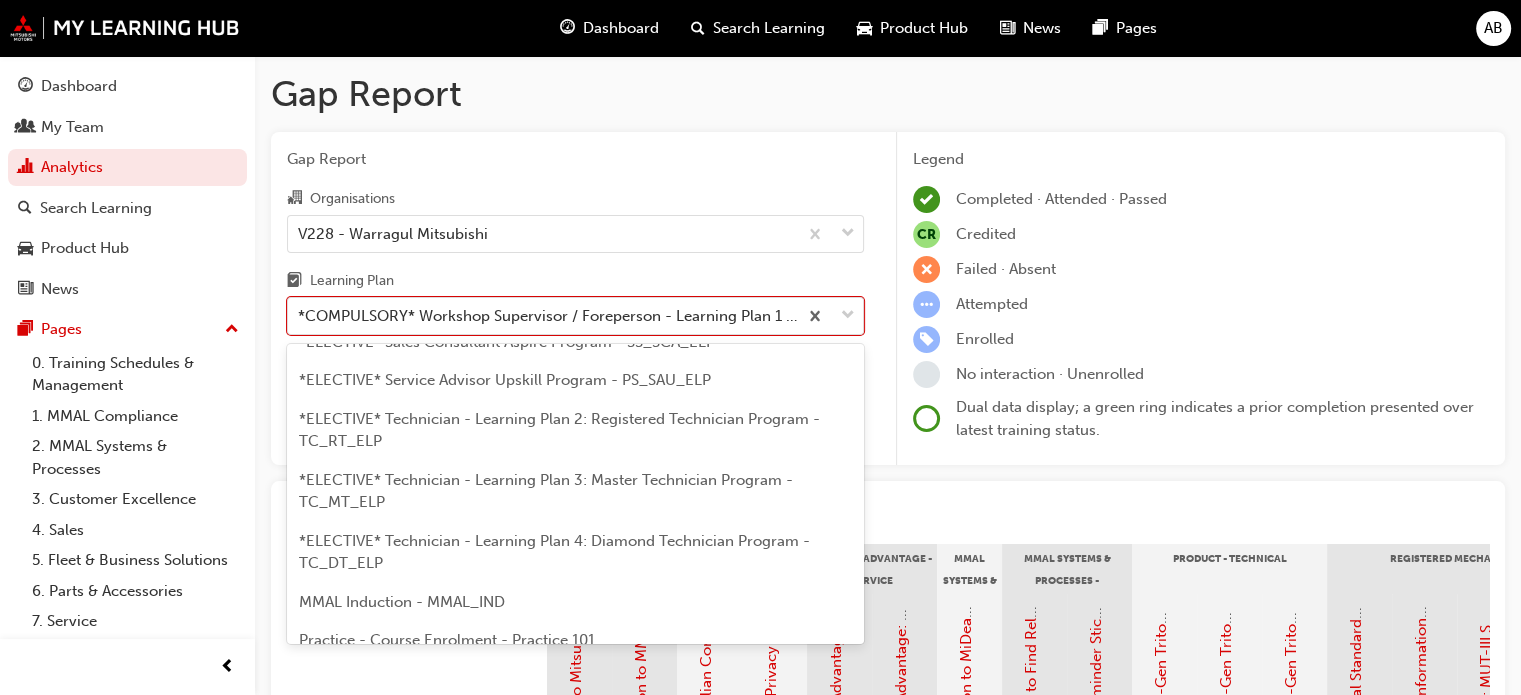 scroll, scrollTop: 971, scrollLeft: 0, axis: vertical 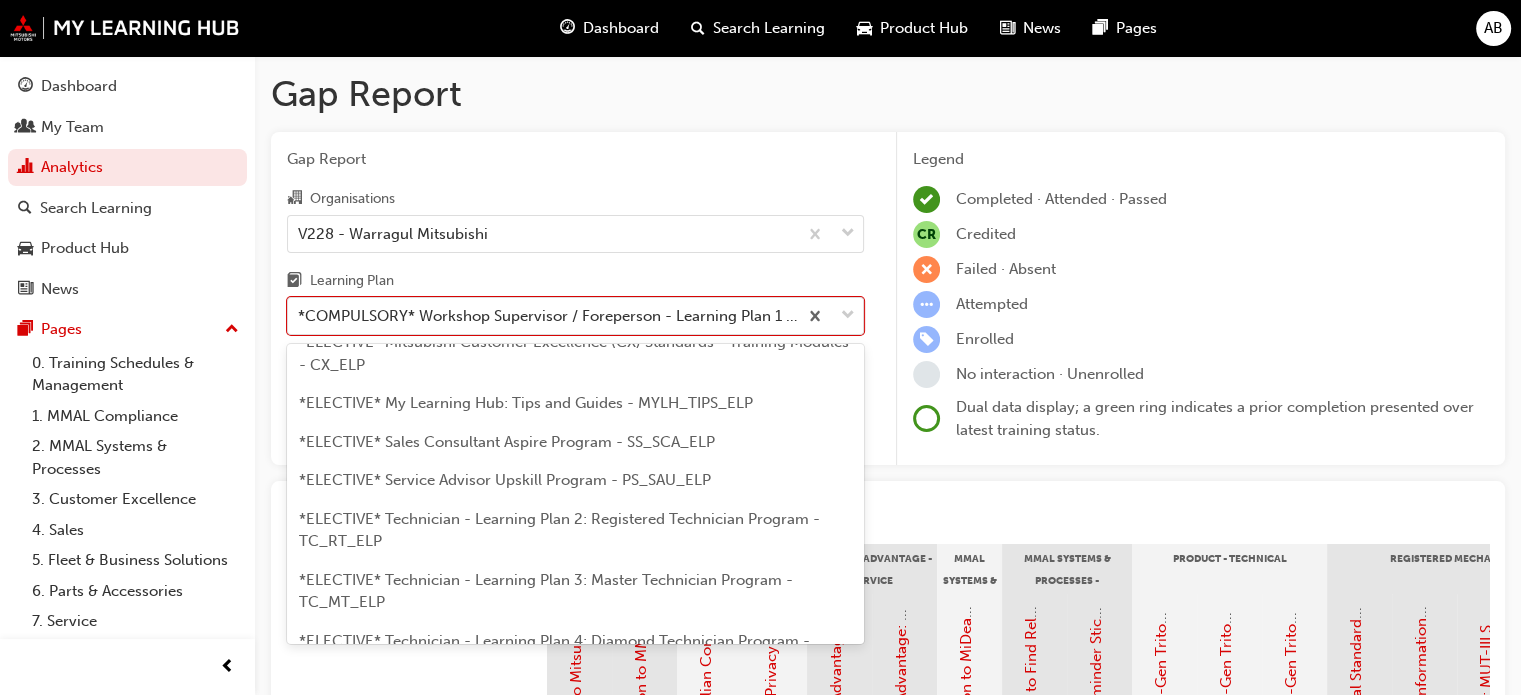 click on "*ELECTIVE* Technician - Learning Plan 2: Registered Technician Program - TC_RT_ELP" at bounding box center (559, 530) 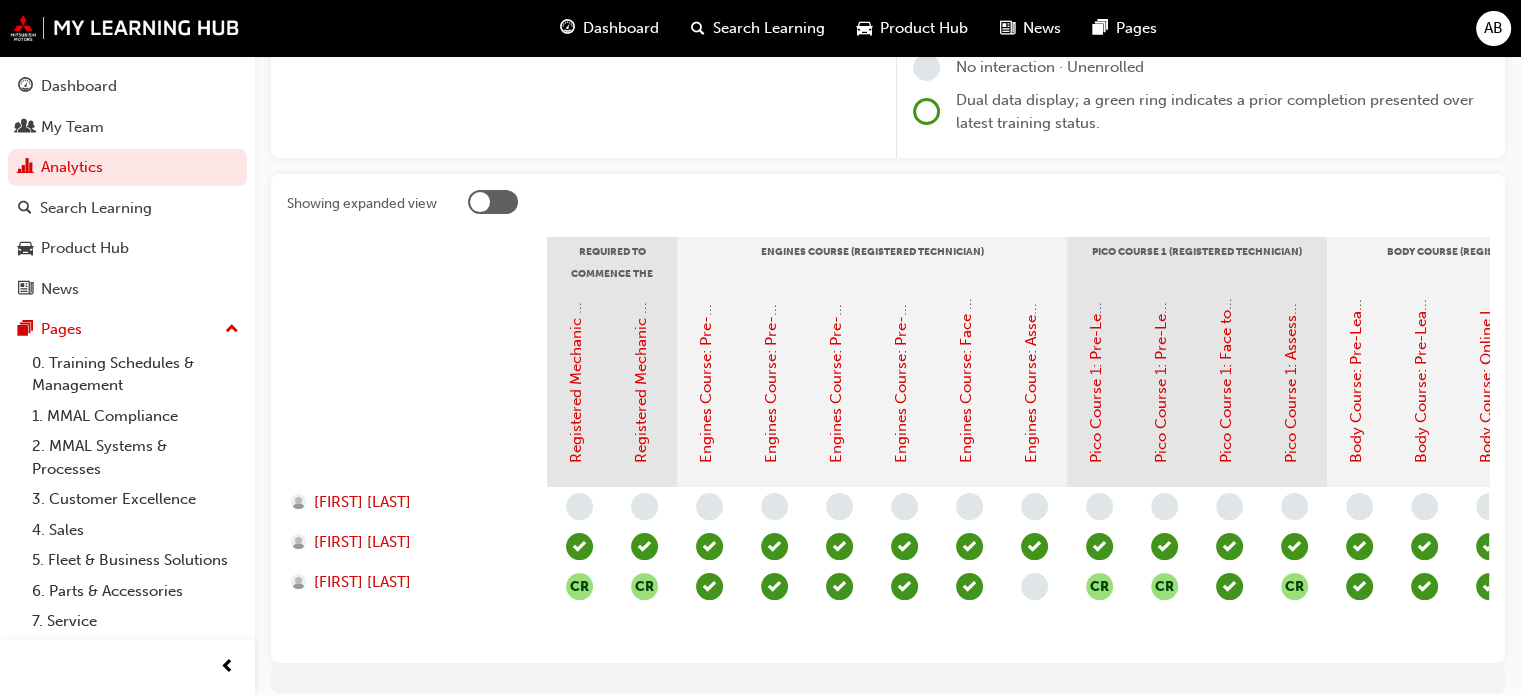 scroll, scrollTop: 317, scrollLeft: 0, axis: vertical 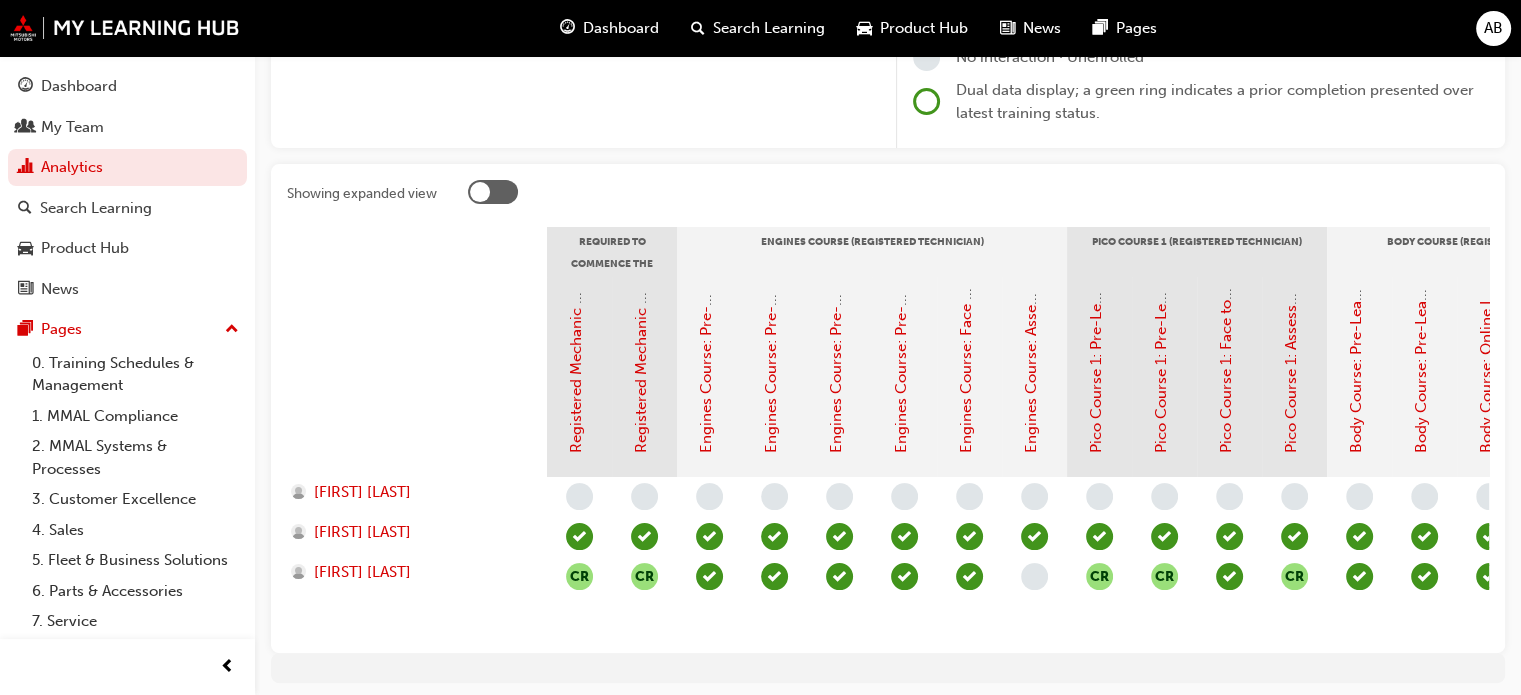 drag, startPoint x: 538, startPoint y: 632, endPoint x: 598, endPoint y: 632, distance: 60 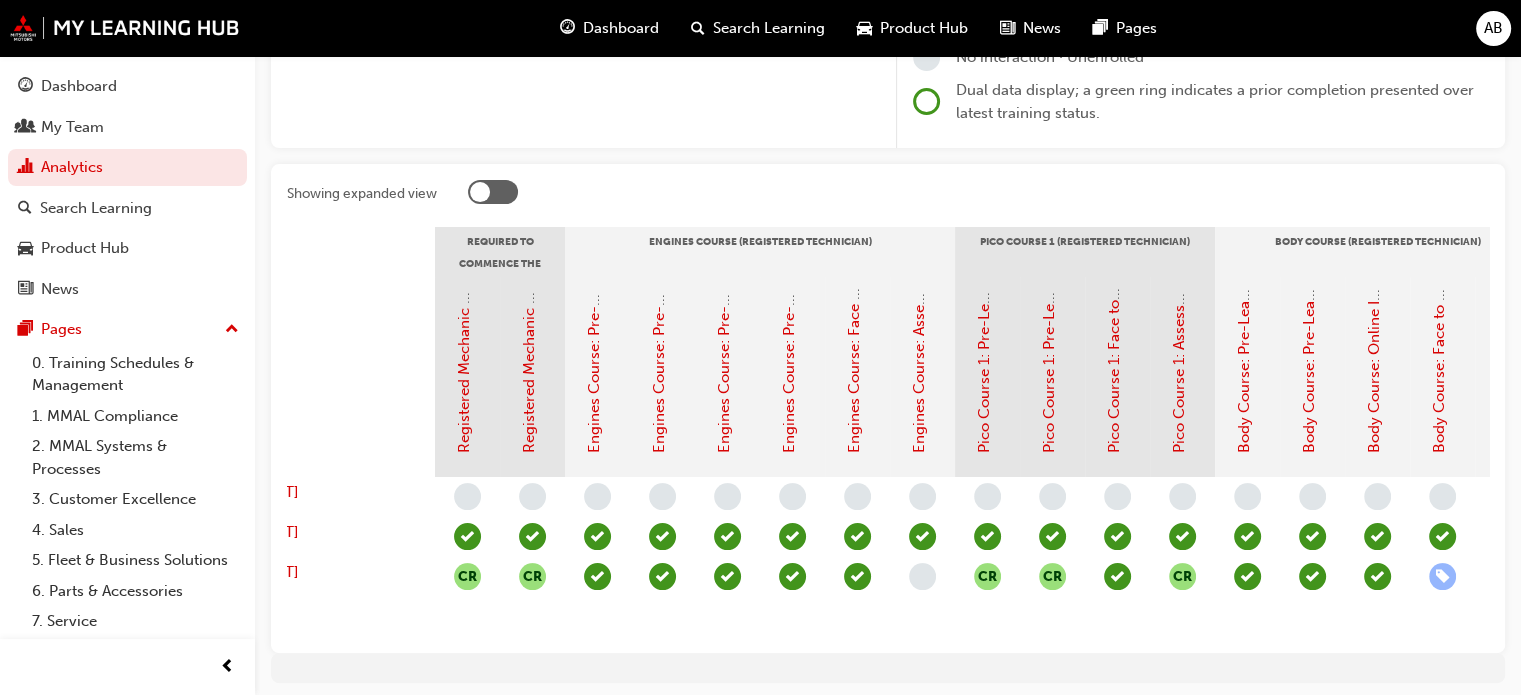 scroll, scrollTop: 0, scrollLeft: 0, axis: both 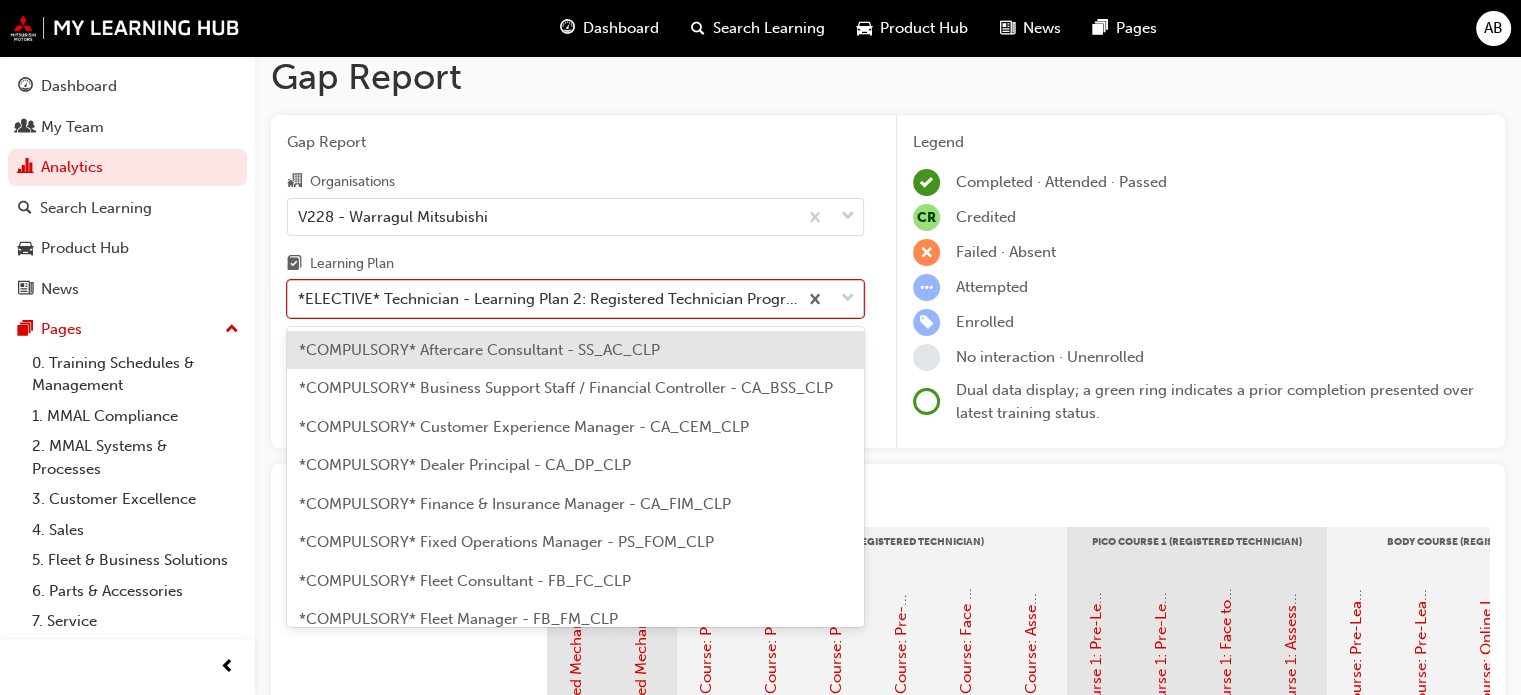 click on "*ELECTIVE* Technician - Learning Plan 2: Registered Technician Program - TC_RT_ELP" at bounding box center [548, 299] 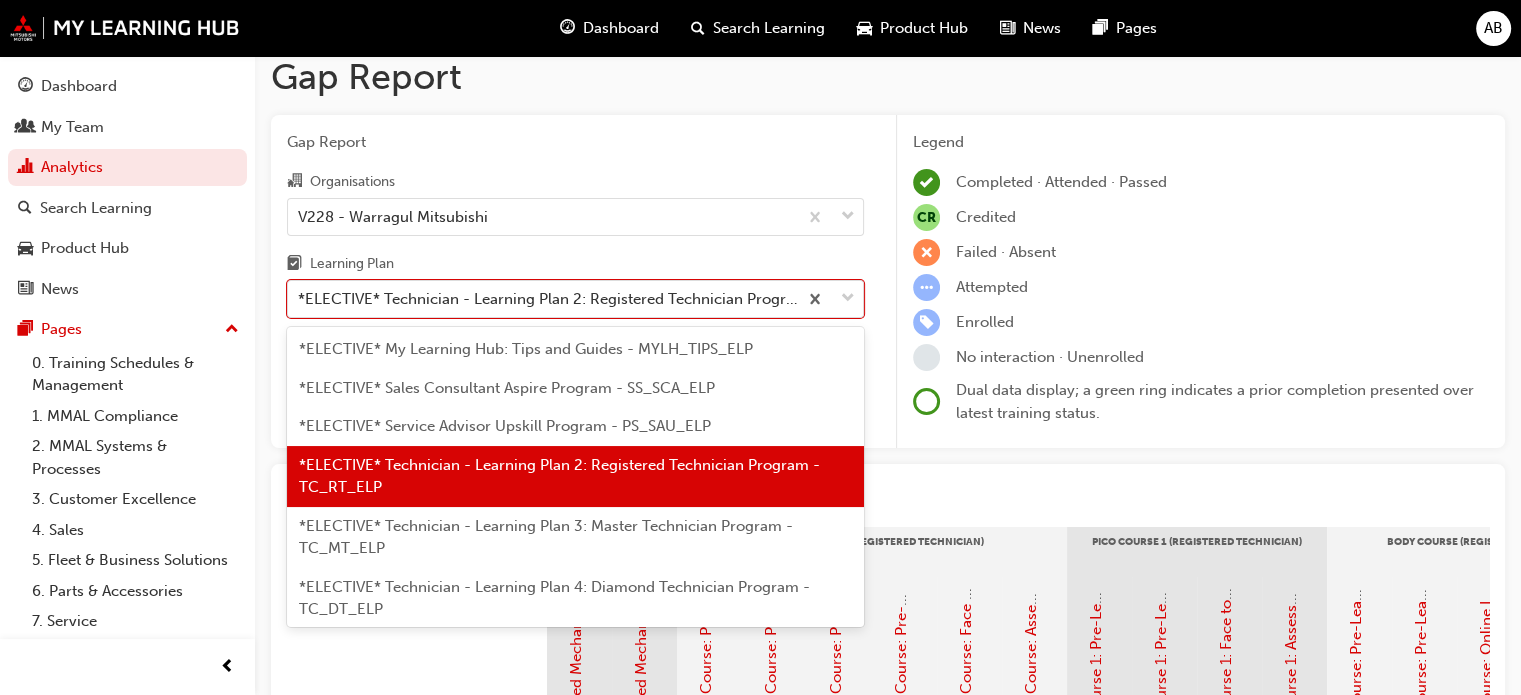 scroll, scrollTop: 1091, scrollLeft: 0, axis: vertical 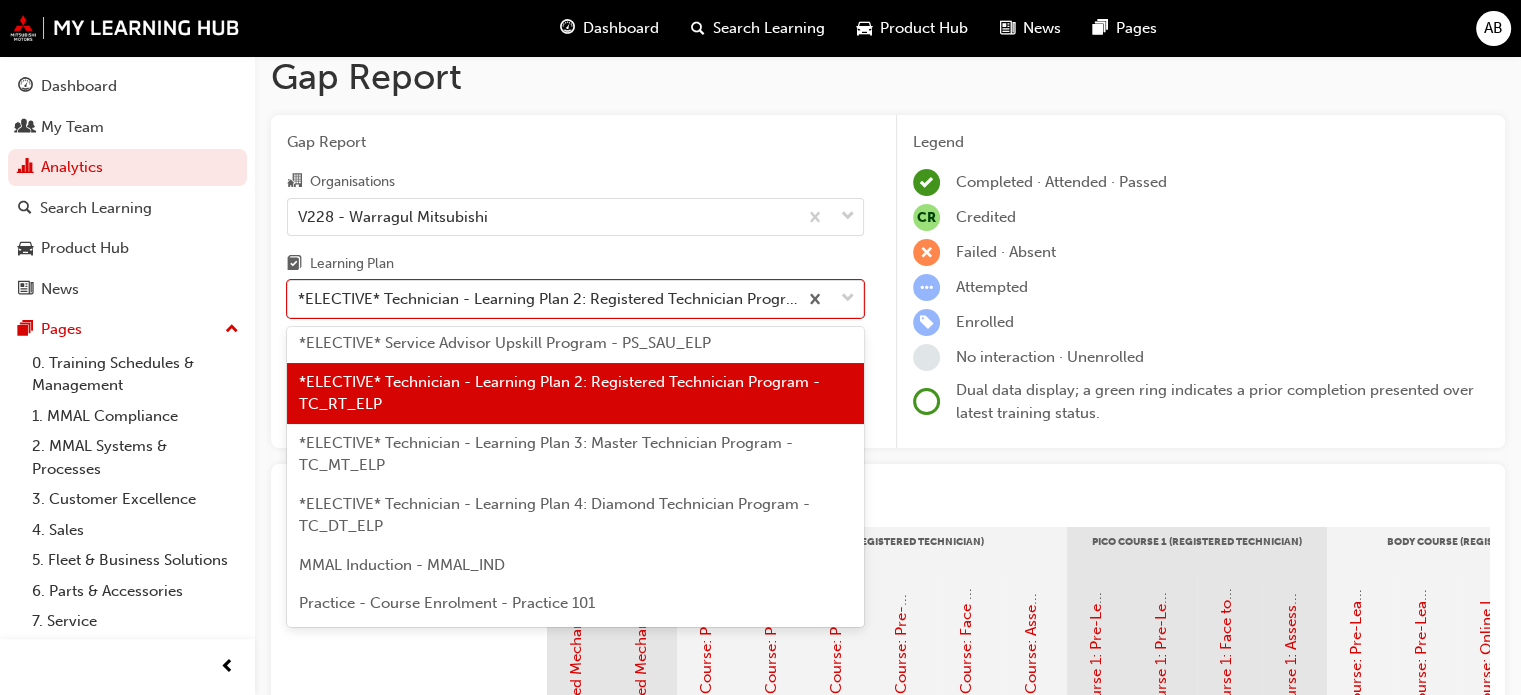 click on "*ELECTIVE* Technician - Learning Plan 3: Master Technician Program  - TC_MT_ELP" at bounding box center [546, 454] 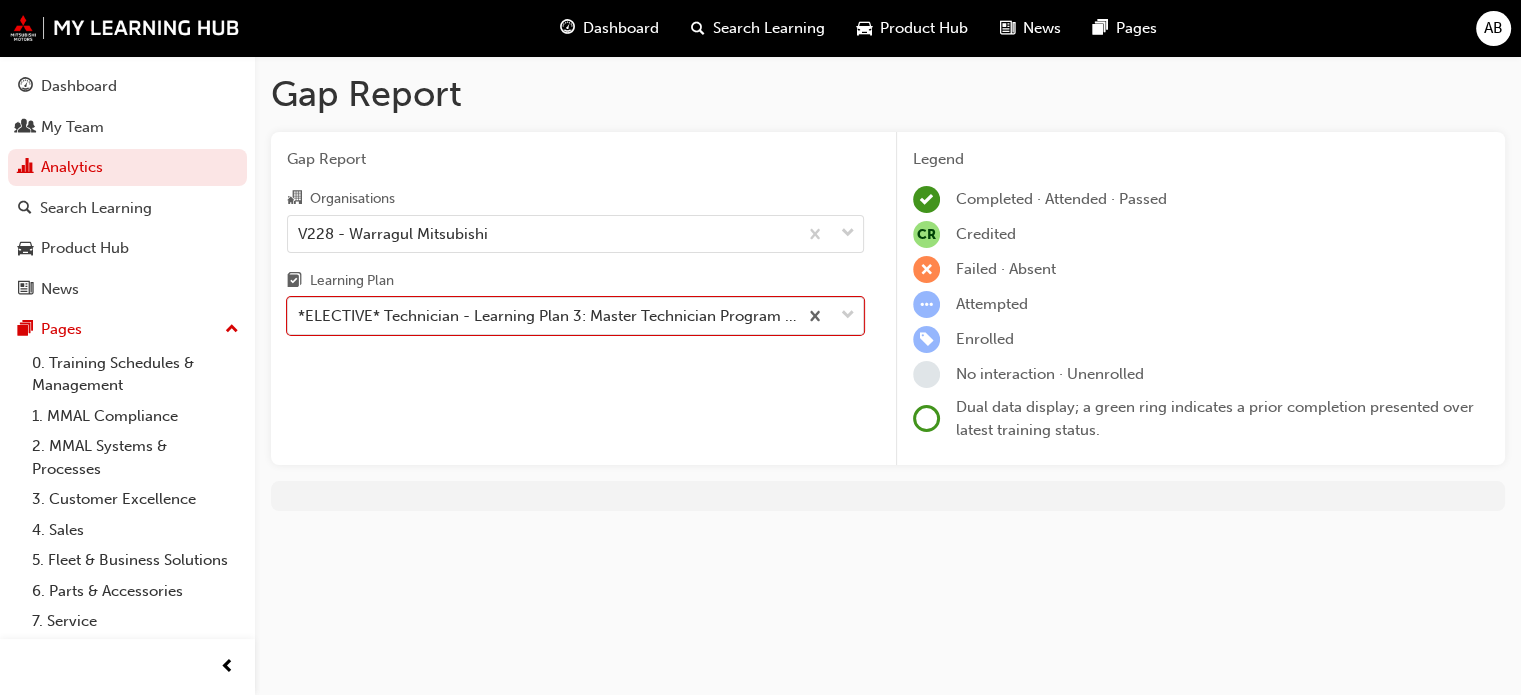 scroll, scrollTop: 0, scrollLeft: 0, axis: both 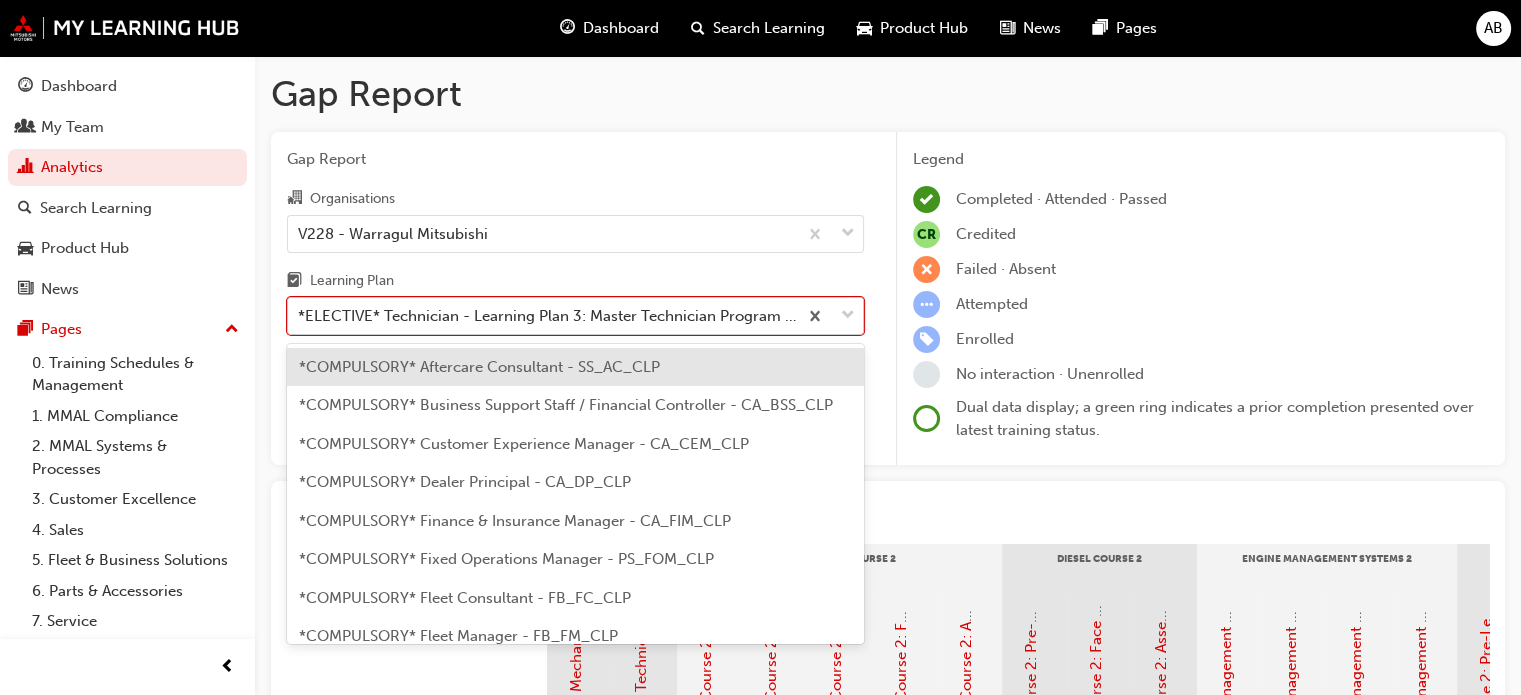 click on "*ELECTIVE* Technician - Learning Plan 3: Master Technician Program  - TC_MT_ELP" at bounding box center [548, 316] 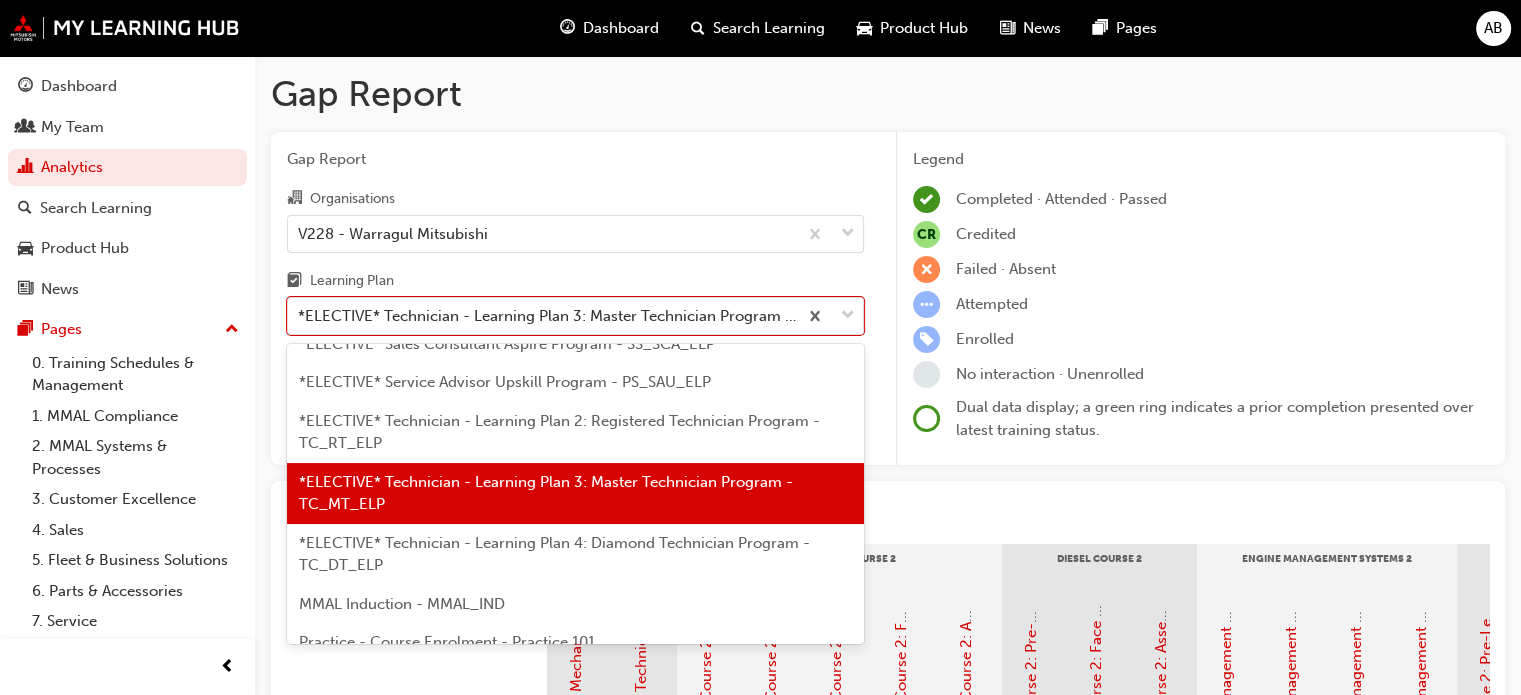 scroll, scrollTop: 1091, scrollLeft: 0, axis: vertical 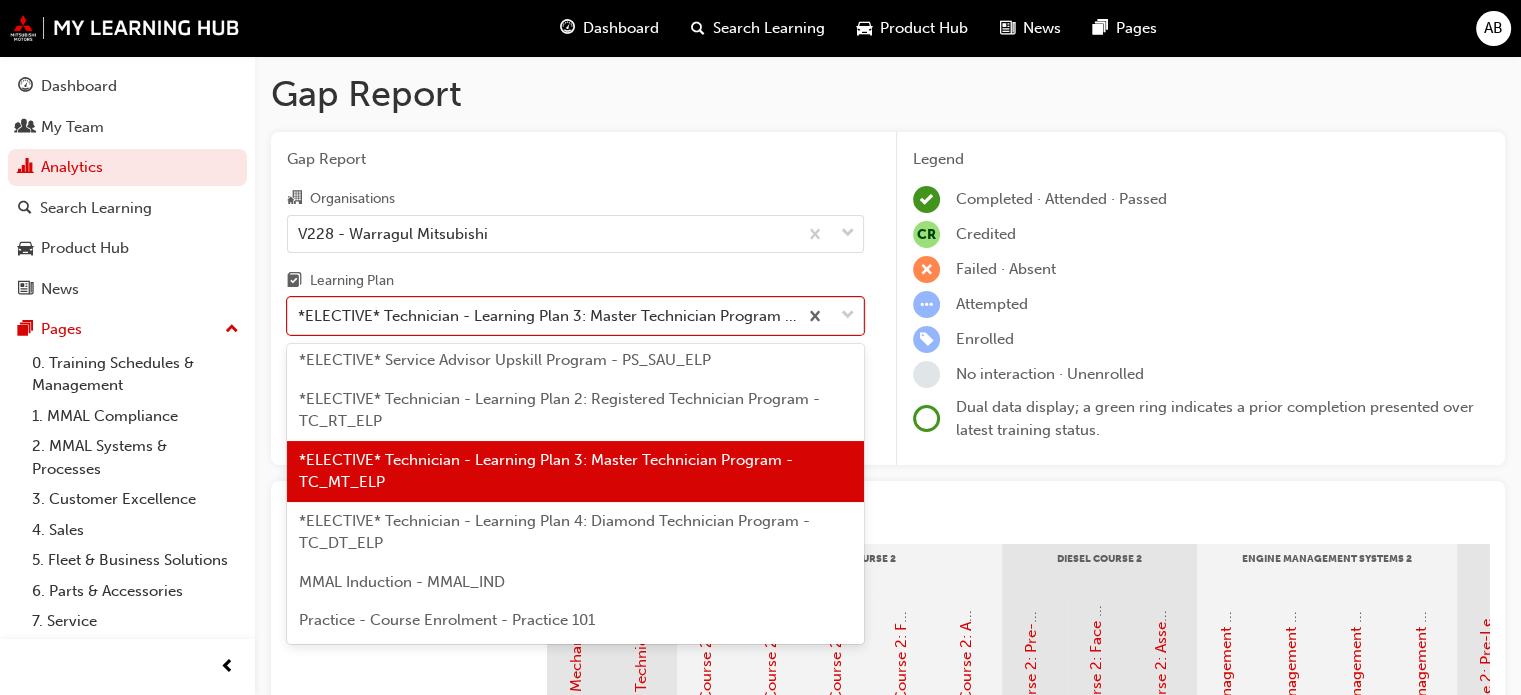 click on "Practice - Course Enrolment - Practice 101" at bounding box center [447, 620] 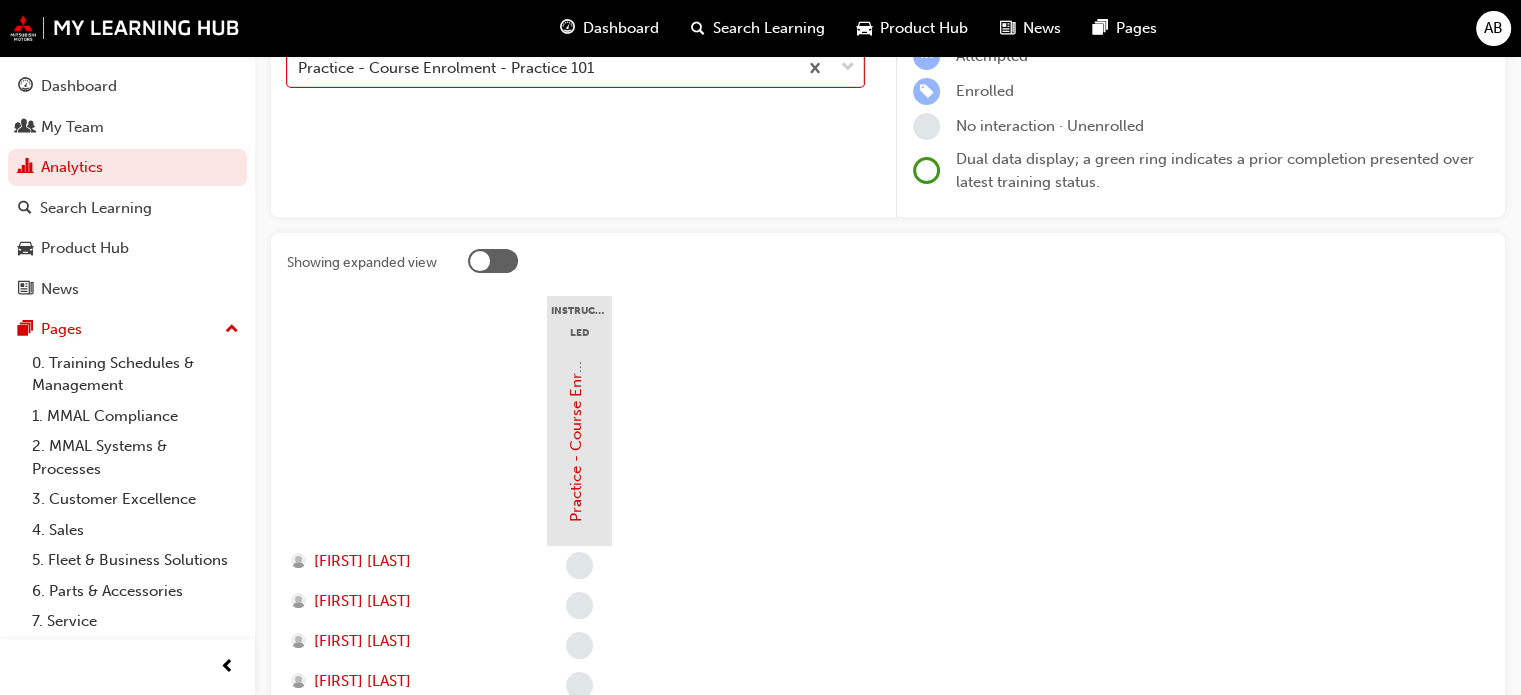 scroll, scrollTop: 300, scrollLeft: 0, axis: vertical 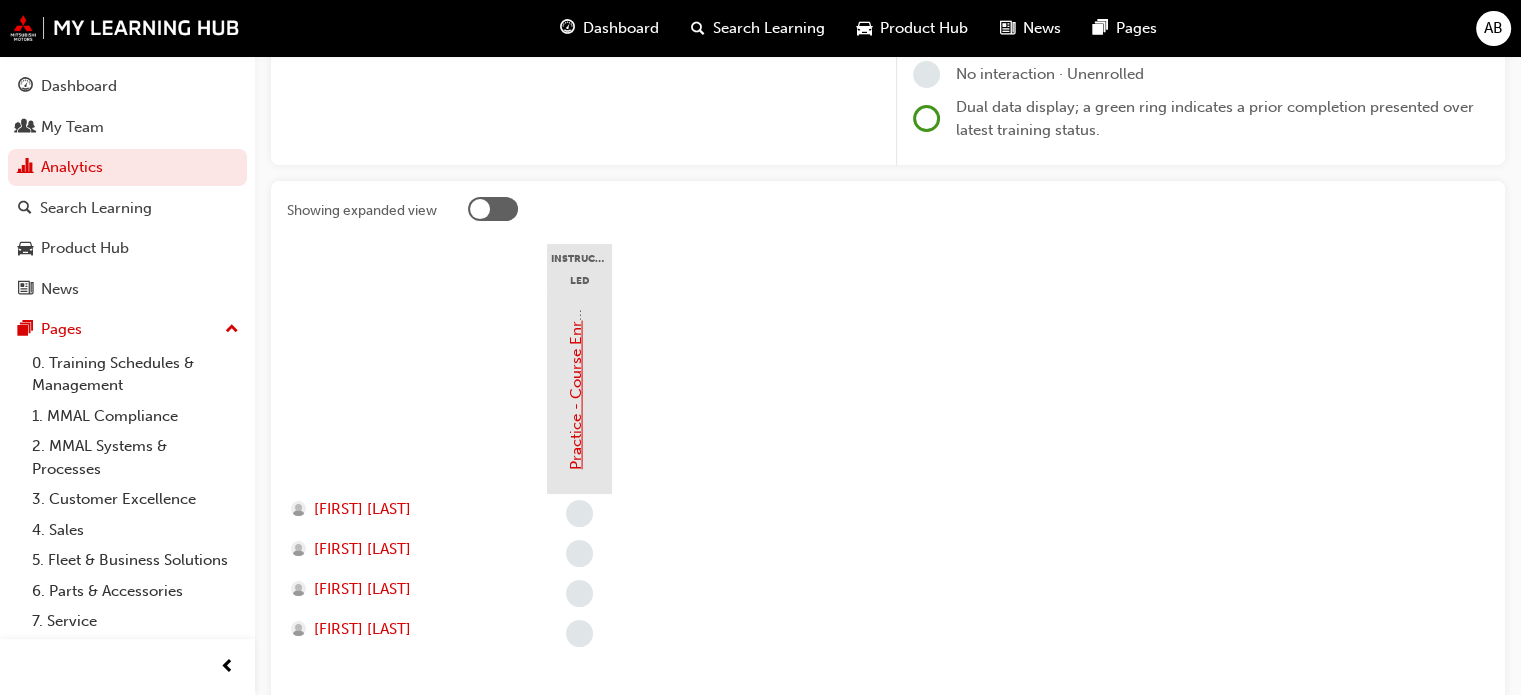 click on "Practice - Course Enrolment" at bounding box center (576, 371) 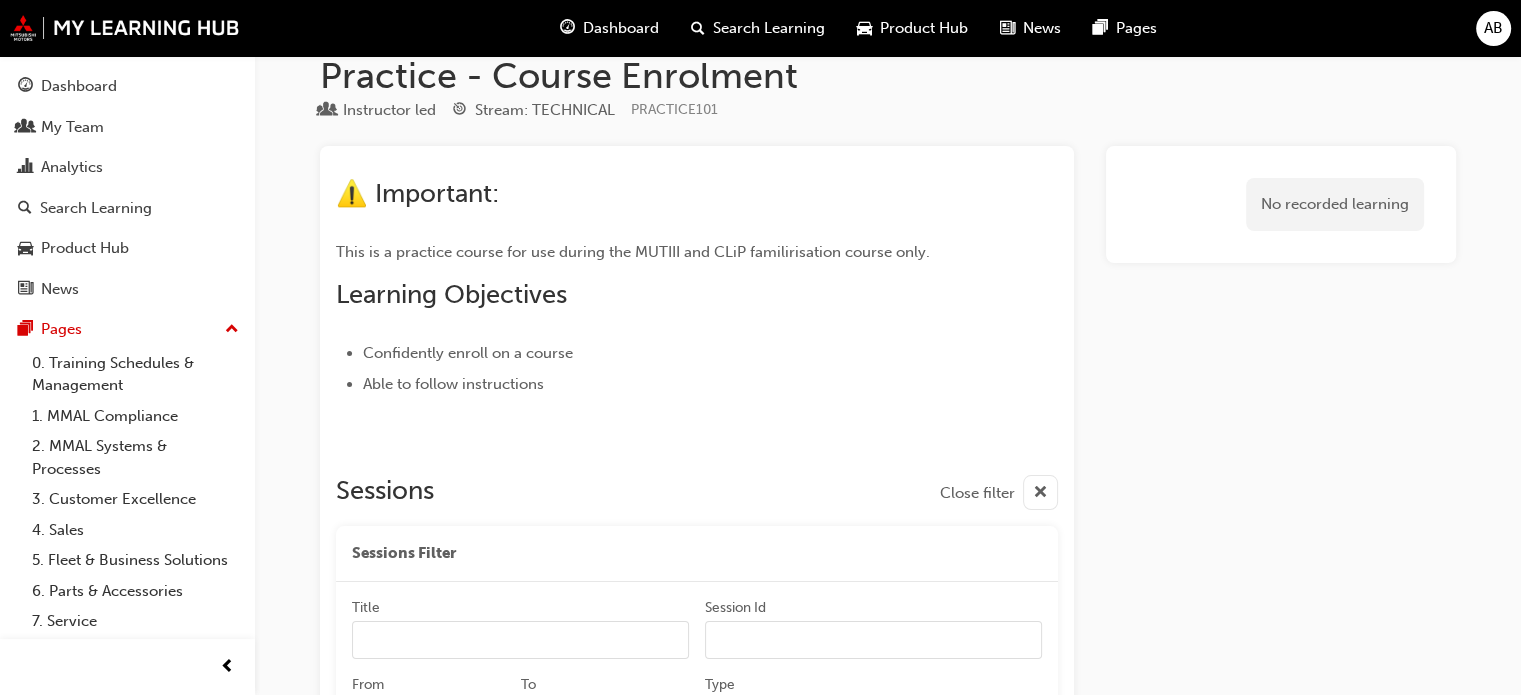 scroll, scrollTop: 0, scrollLeft: 0, axis: both 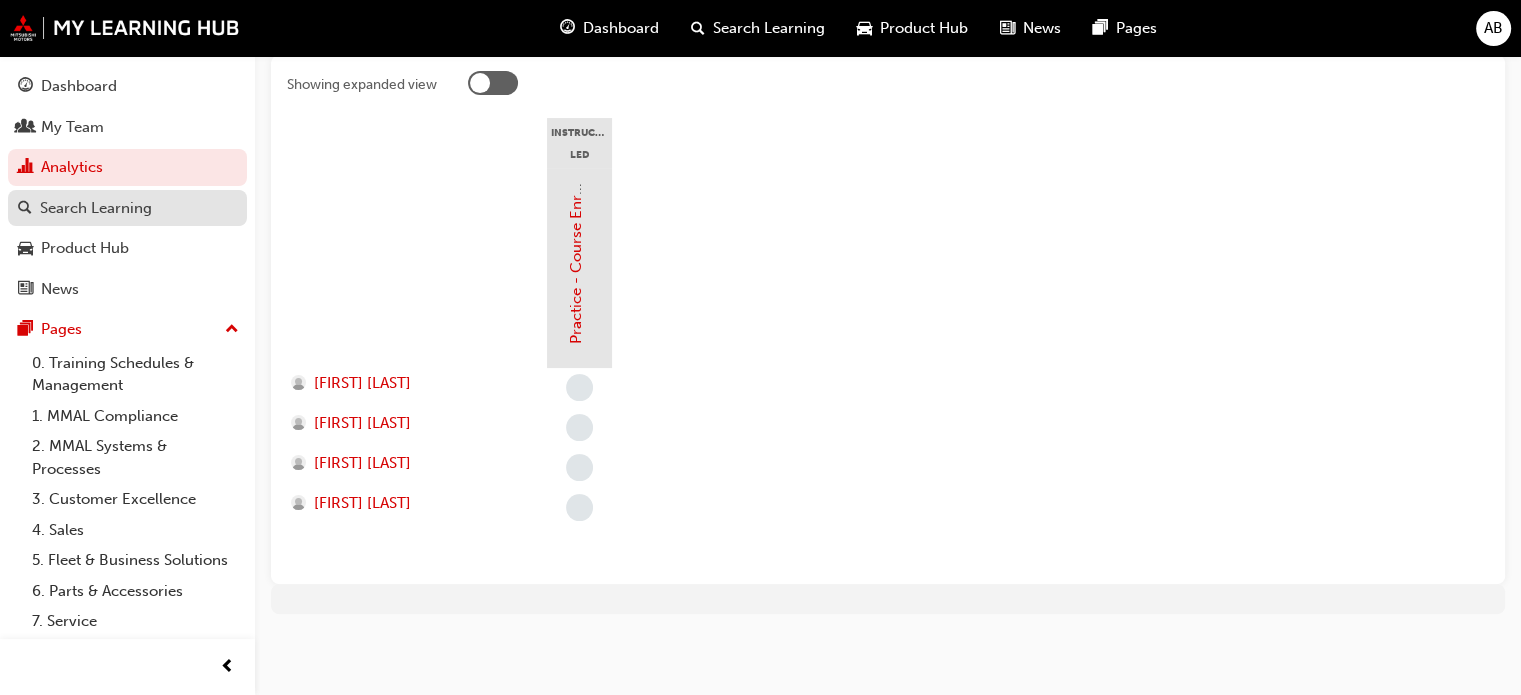 click on "Search Learning" at bounding box center (96, 208) 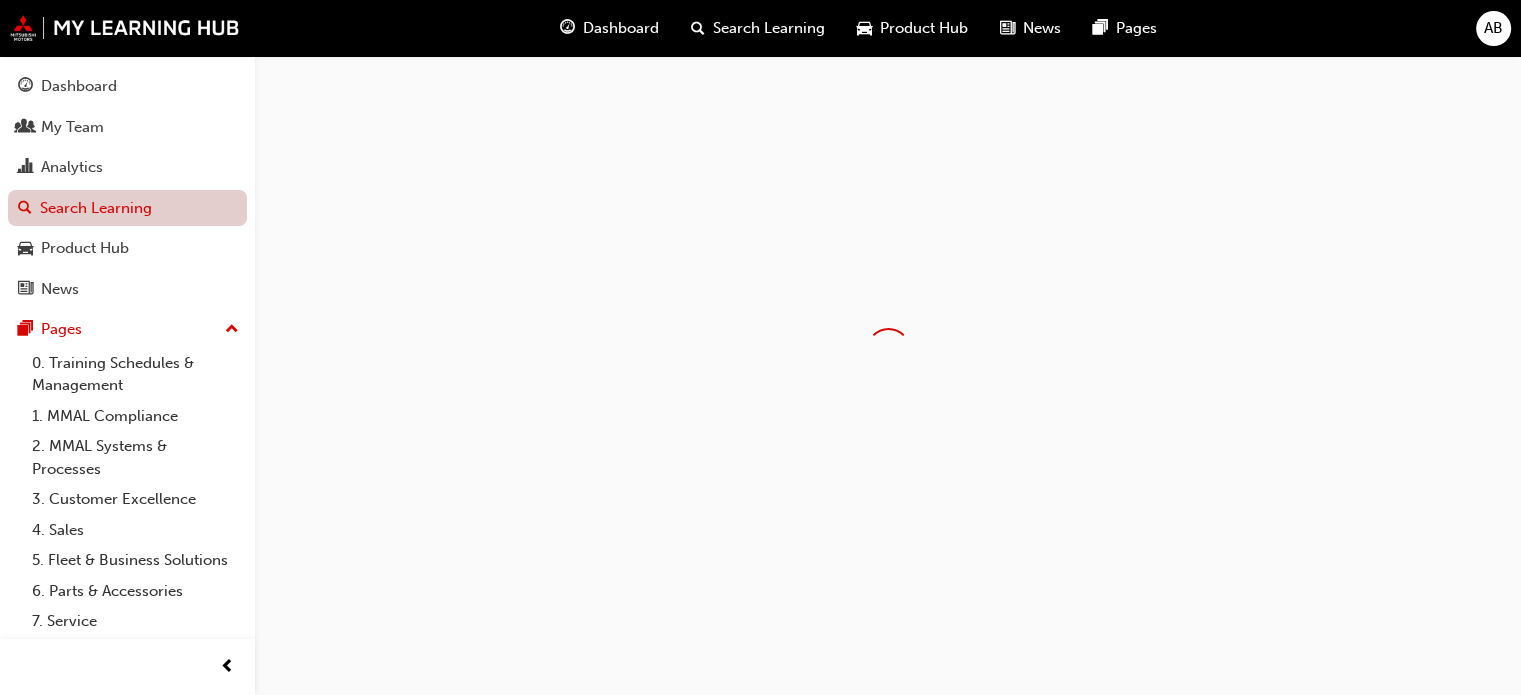 scroll, scrollTop: 0, scrollLeft: 0, axis: both 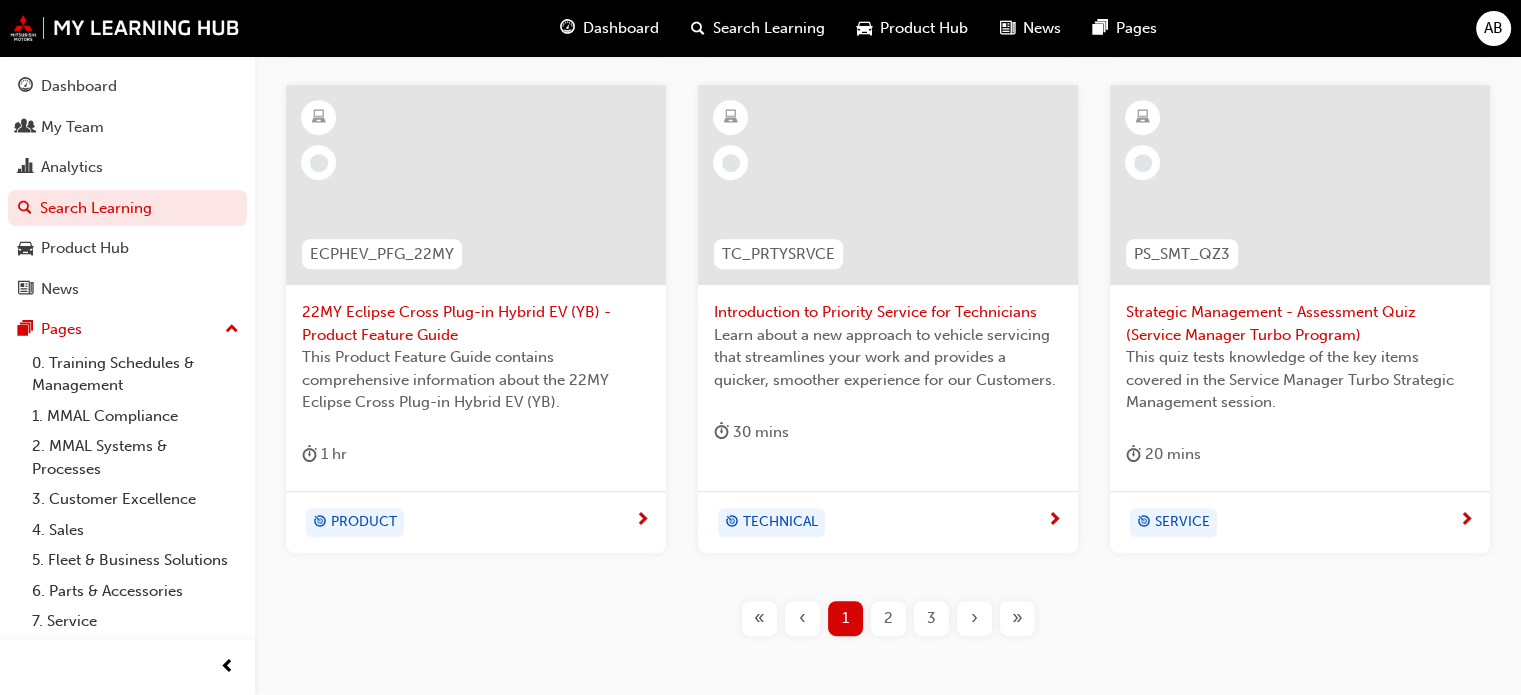 click at bounding box center (888, 185) 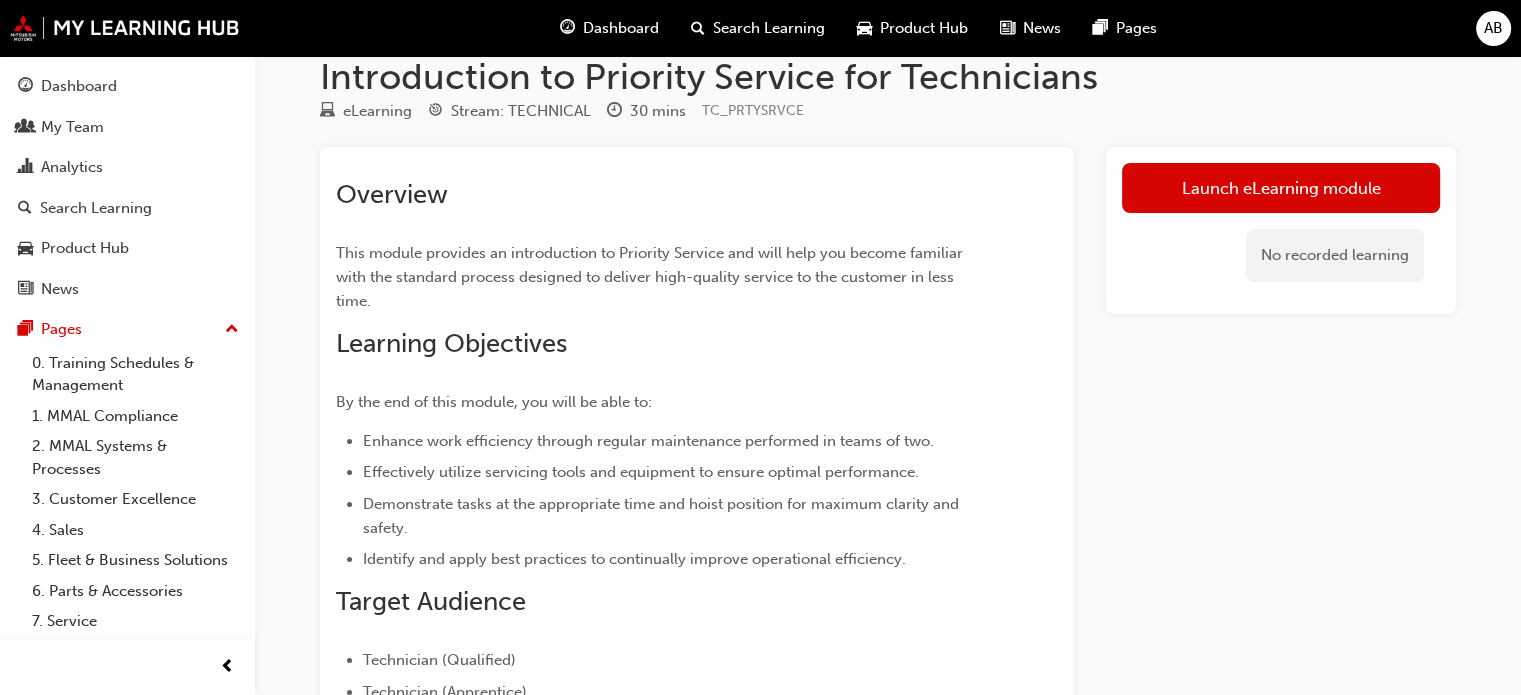 scroll, scrollTop: 0, scrollLeft: 0, axis: both 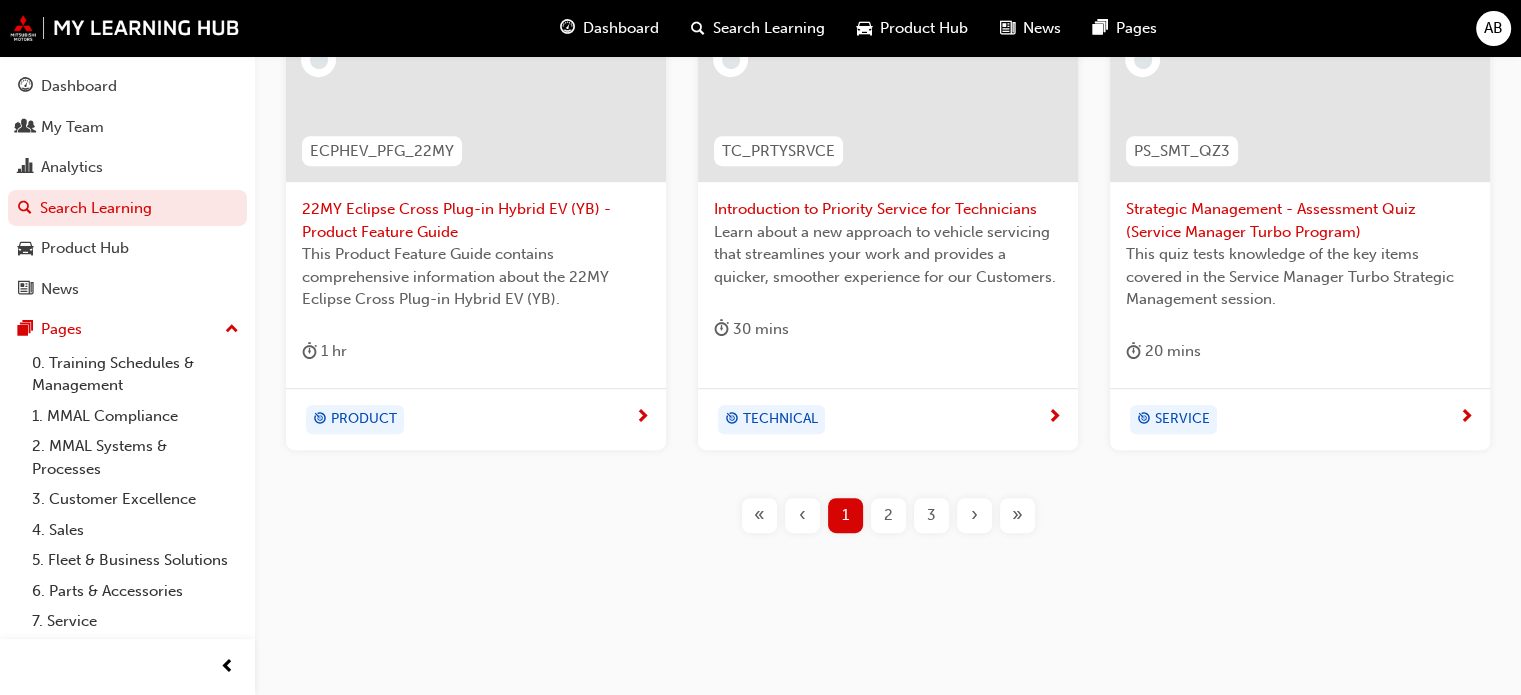 click on "2" at bounding box center (888, 515) 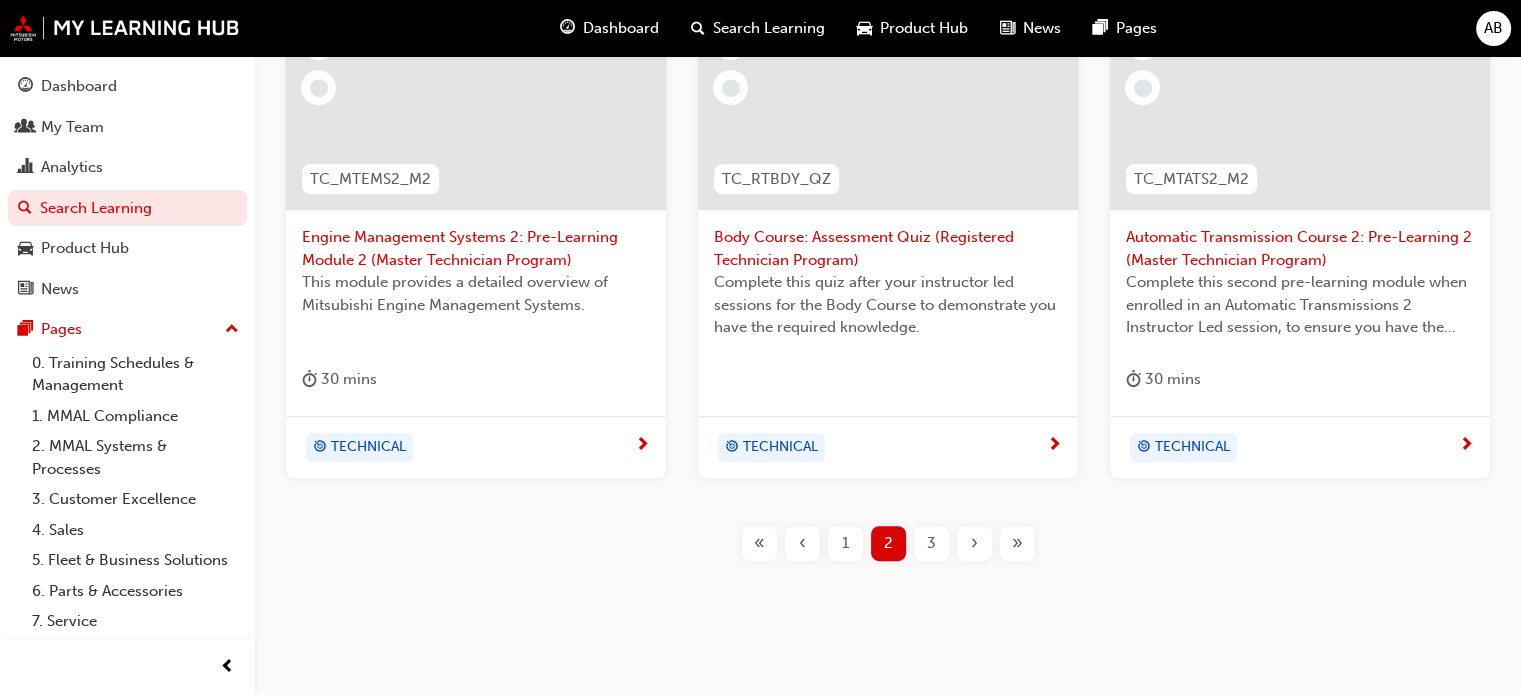 scroll, scrollTop: 1004, scrollLeft: 0, axis: vertical 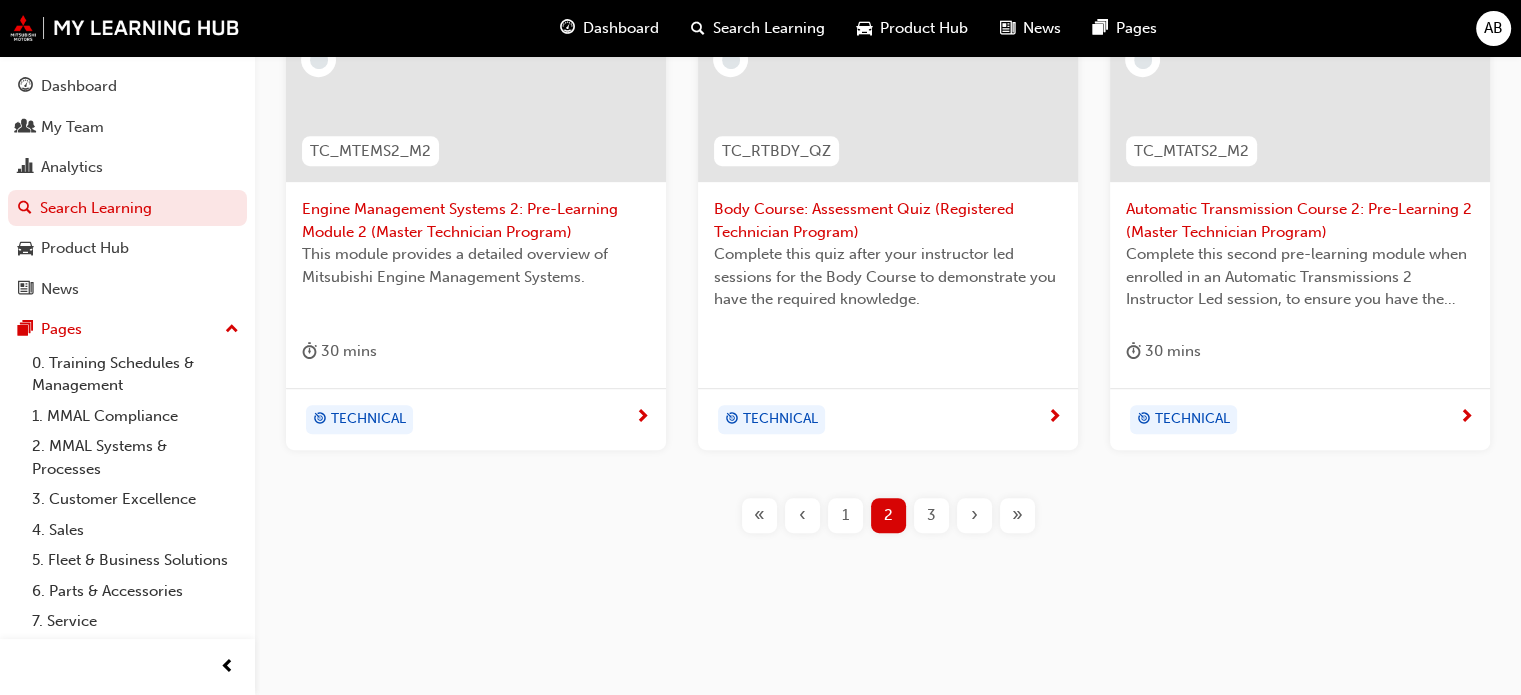 click on "3" at bounding box center (931, 515) 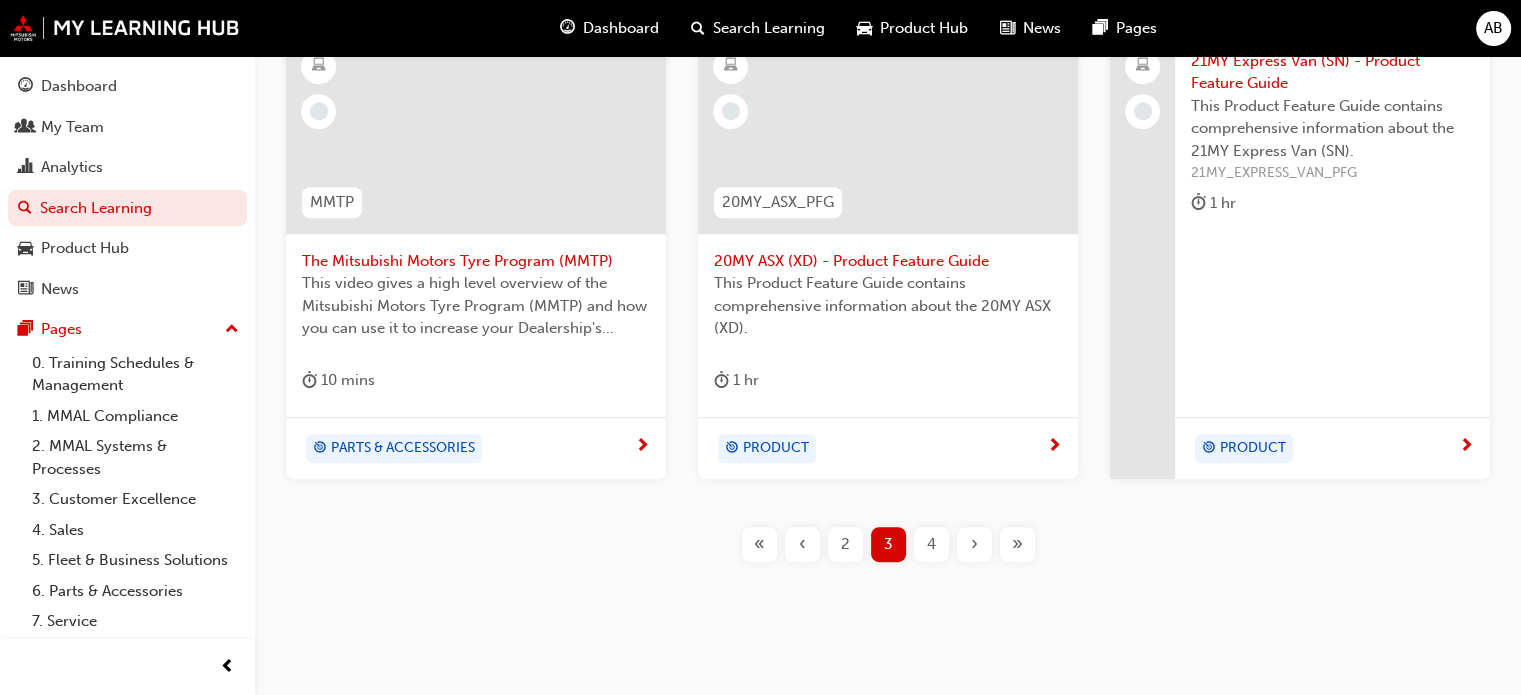 scroll, scrollTop: 958, scrollLeft: 0, axis: vertical 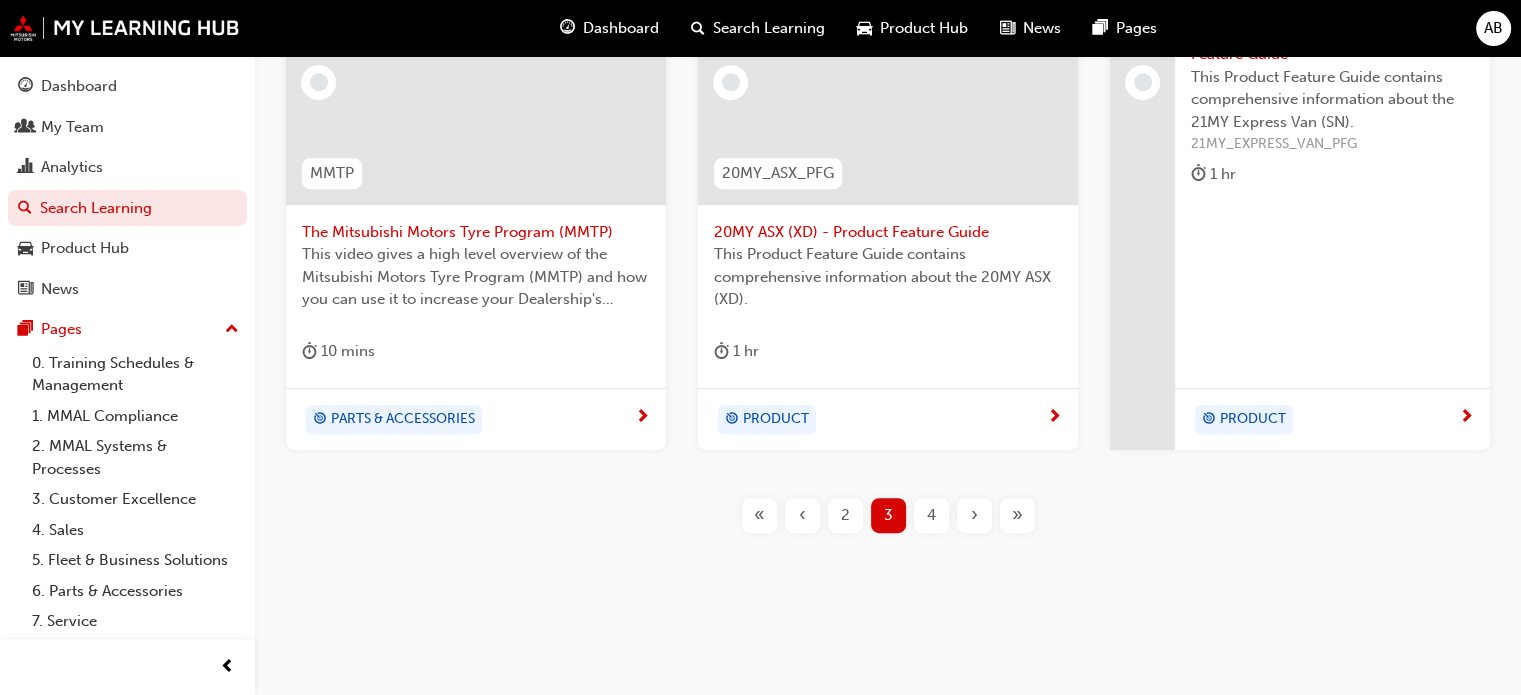 click on "4" at bounding box center (931, 515) 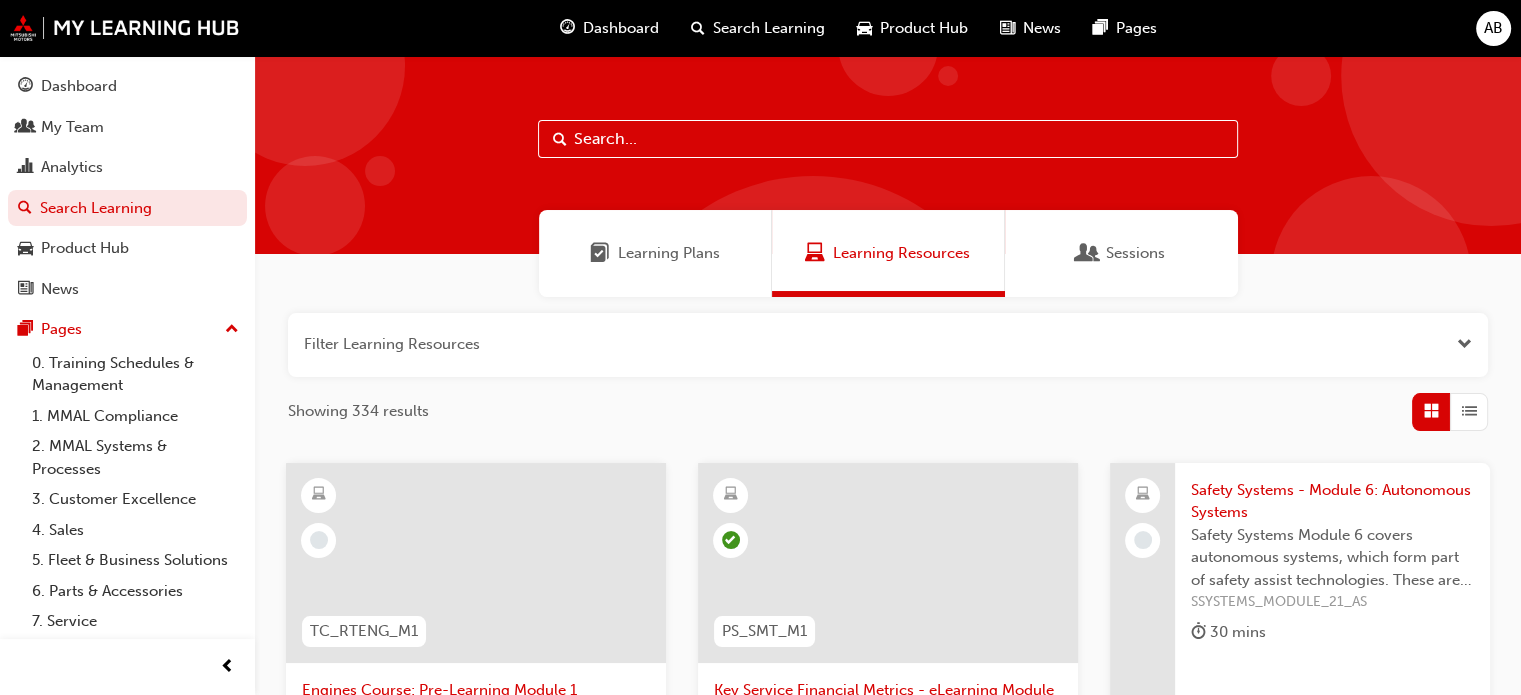 scroll, scrollTop: 0, scrollLeft: 0, axis: both 